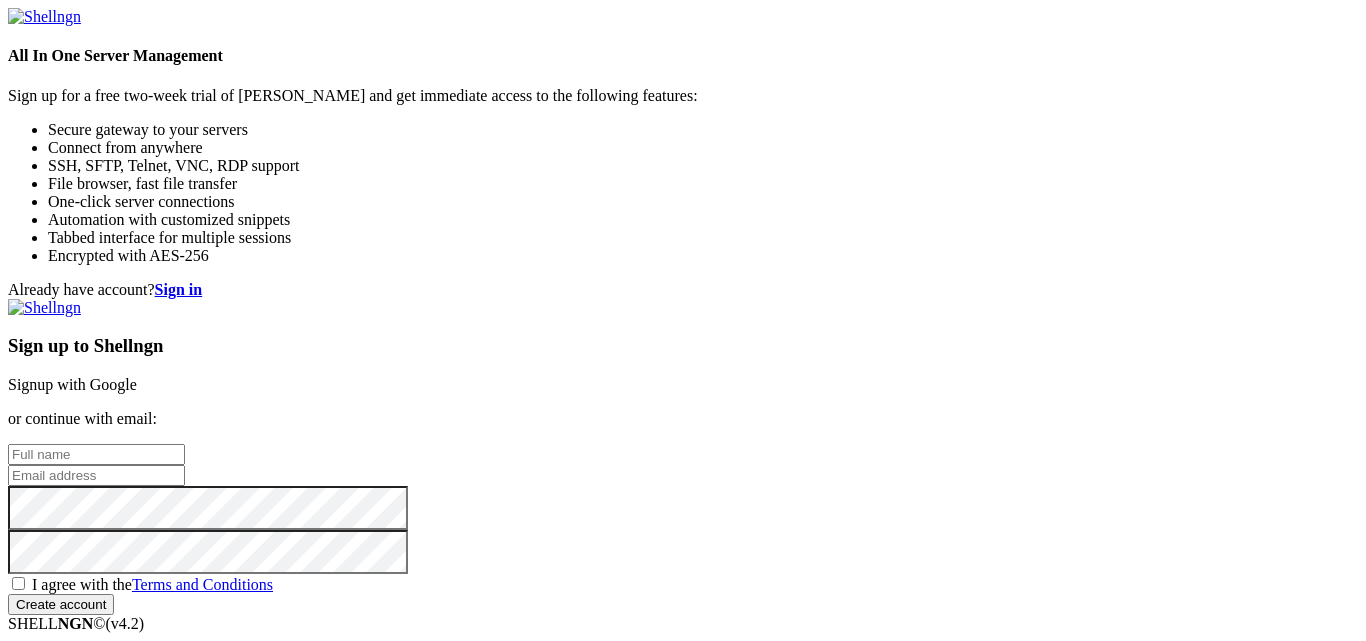 scroll, scrollTop: 0, scrollLeft: 0, axis: both 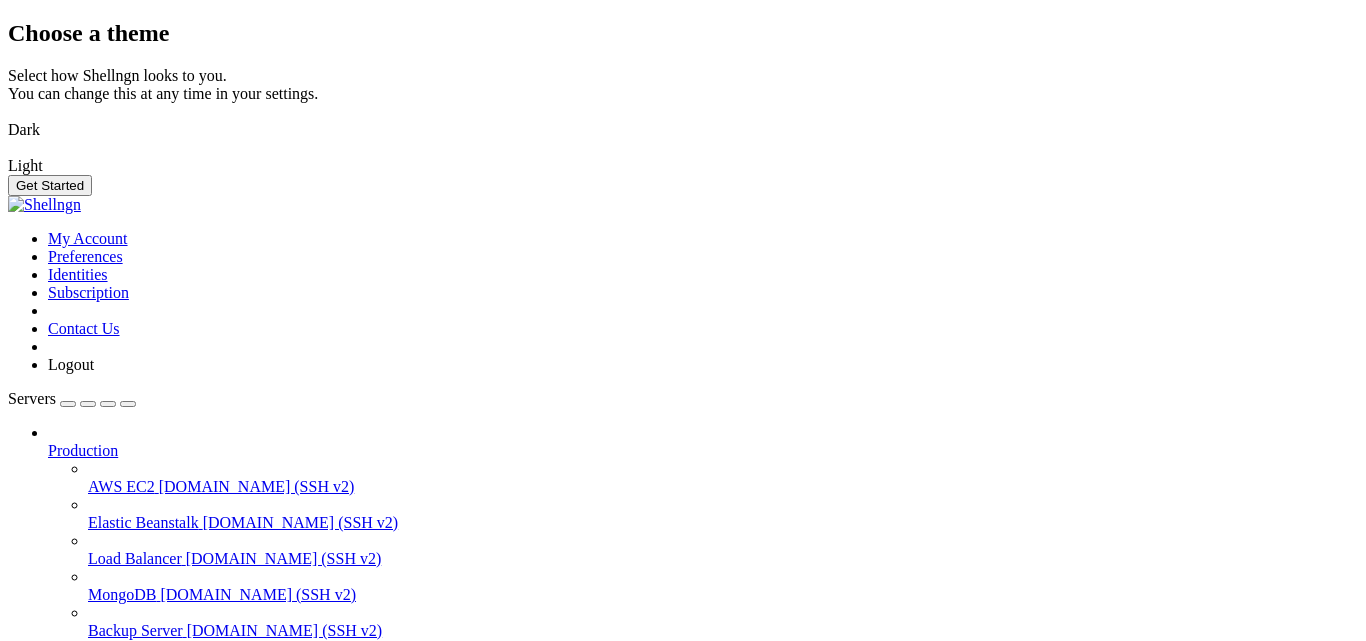 click at bounding box center [8, 117] 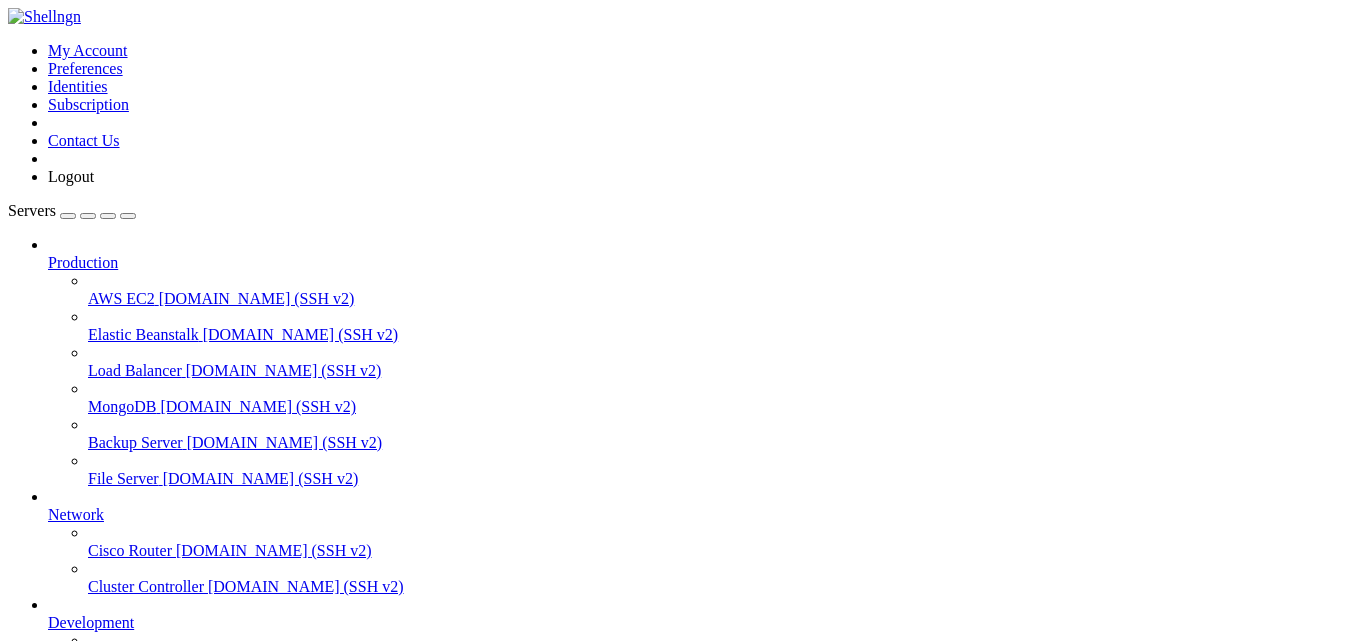 click on "Add Server" at bounding box center (683, 801) 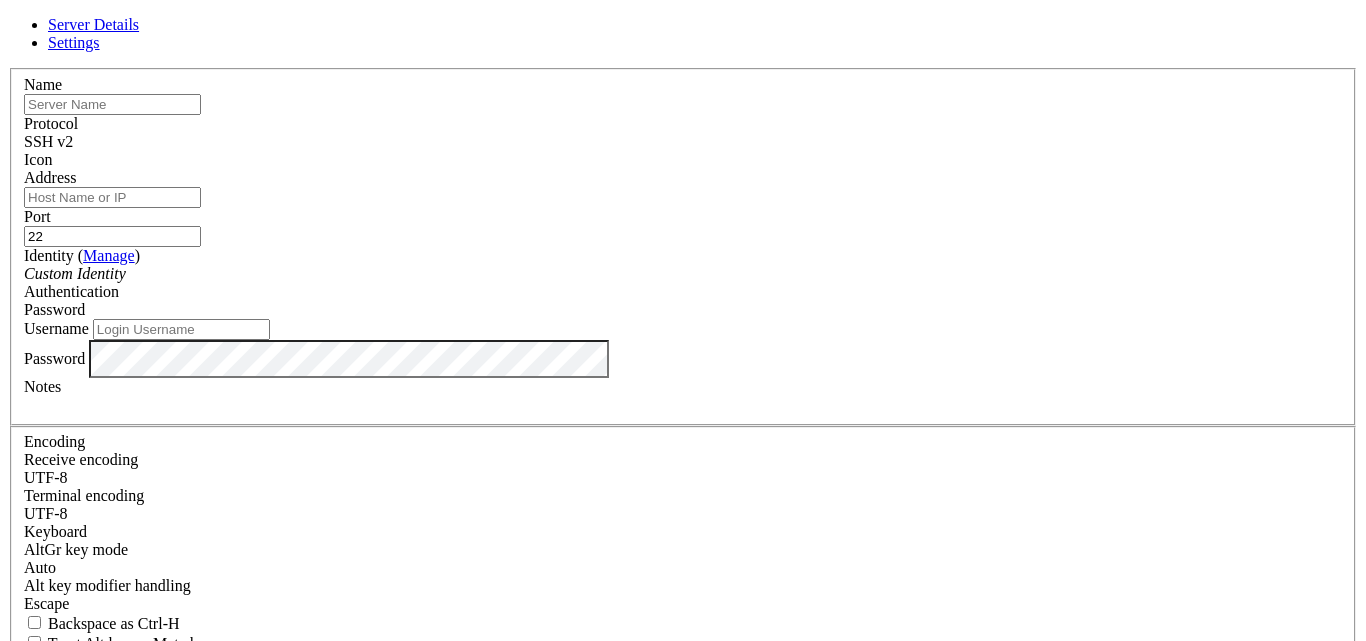 click at bounding box center (112, 104) 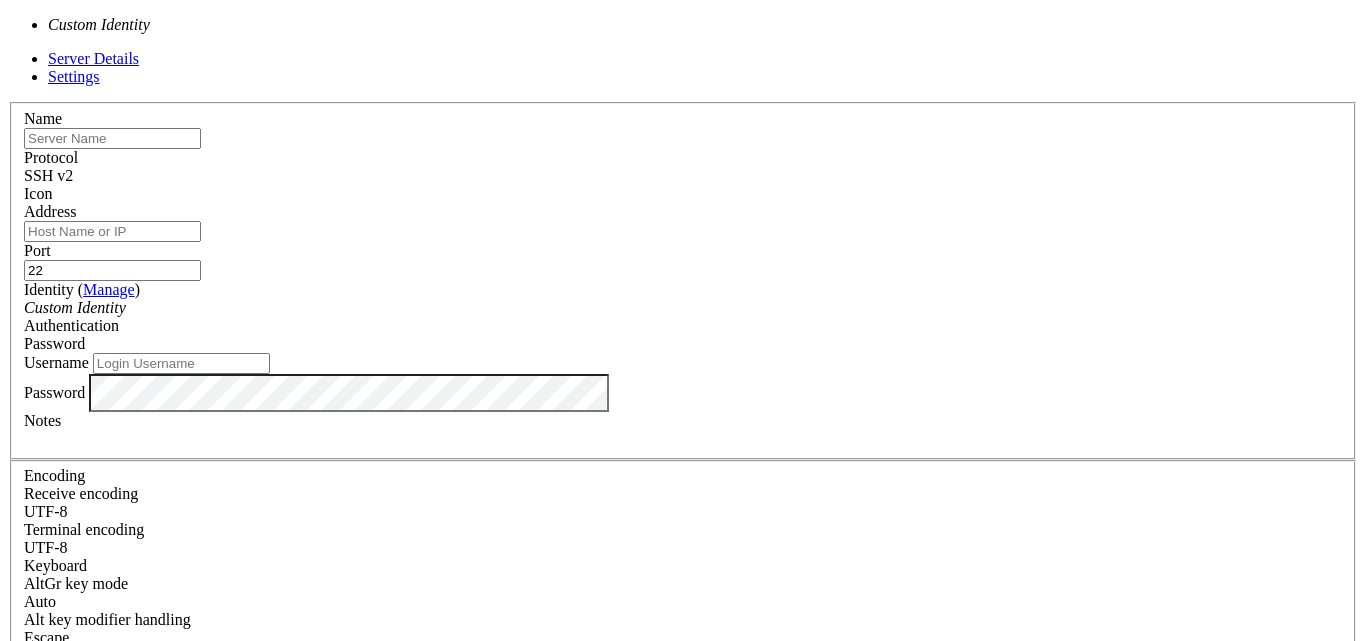 click on "Custom Identity" at bounding box center (75, 307) 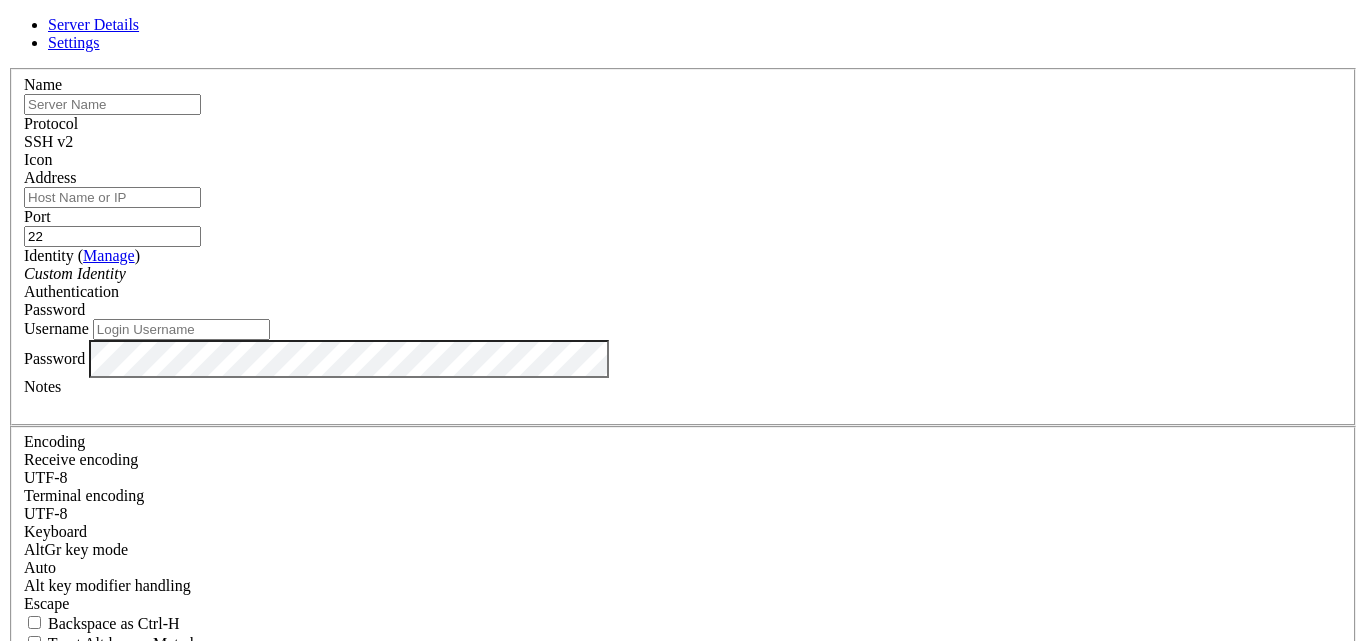 click on "Custom Identity" at bounding box center (75, 273) 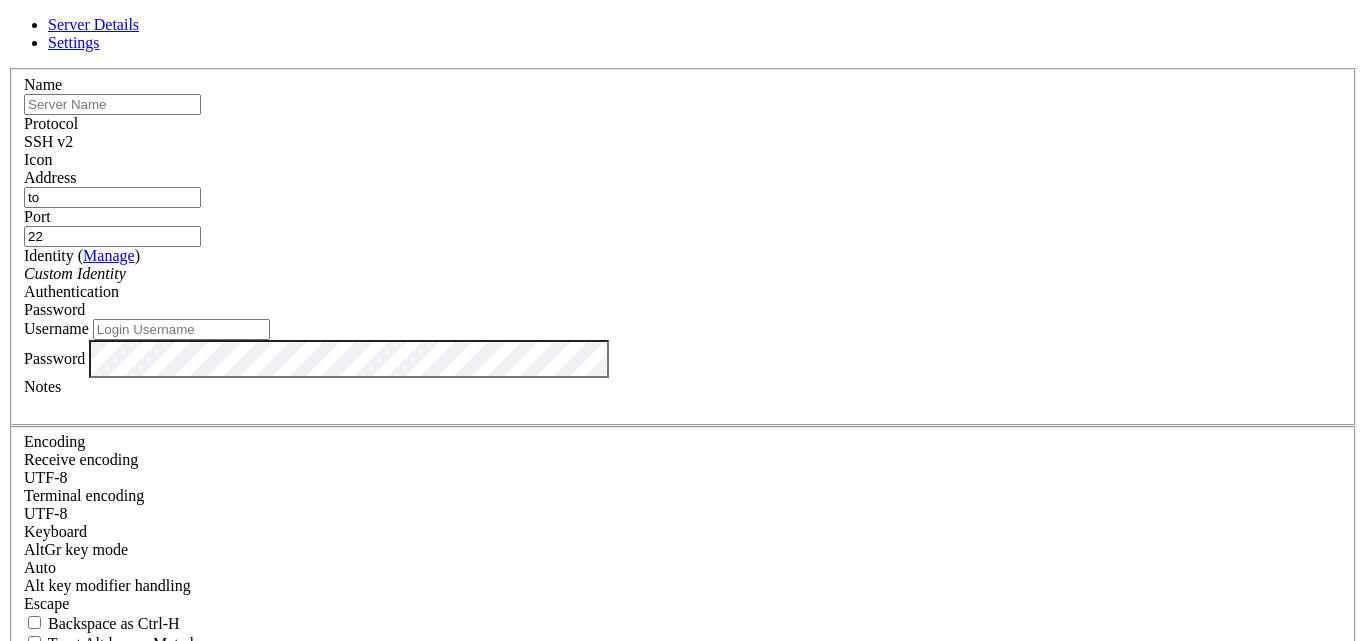 type on "t" 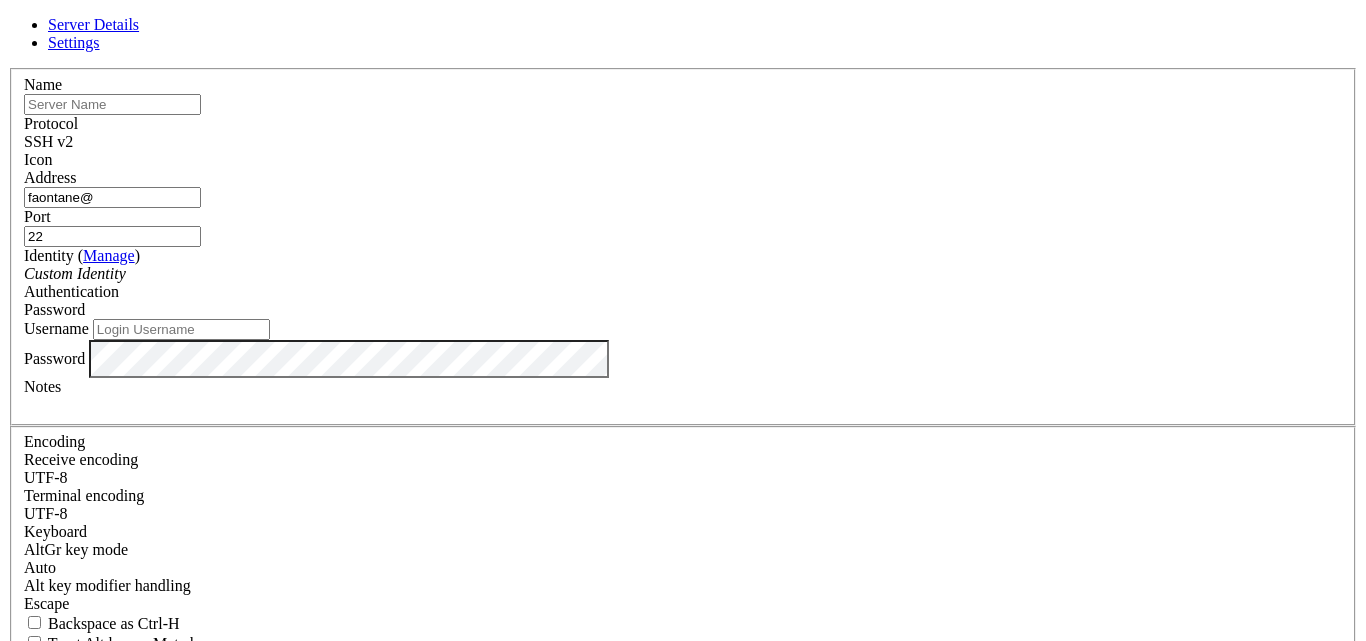 paste on "[TECHNICAL_ID]" 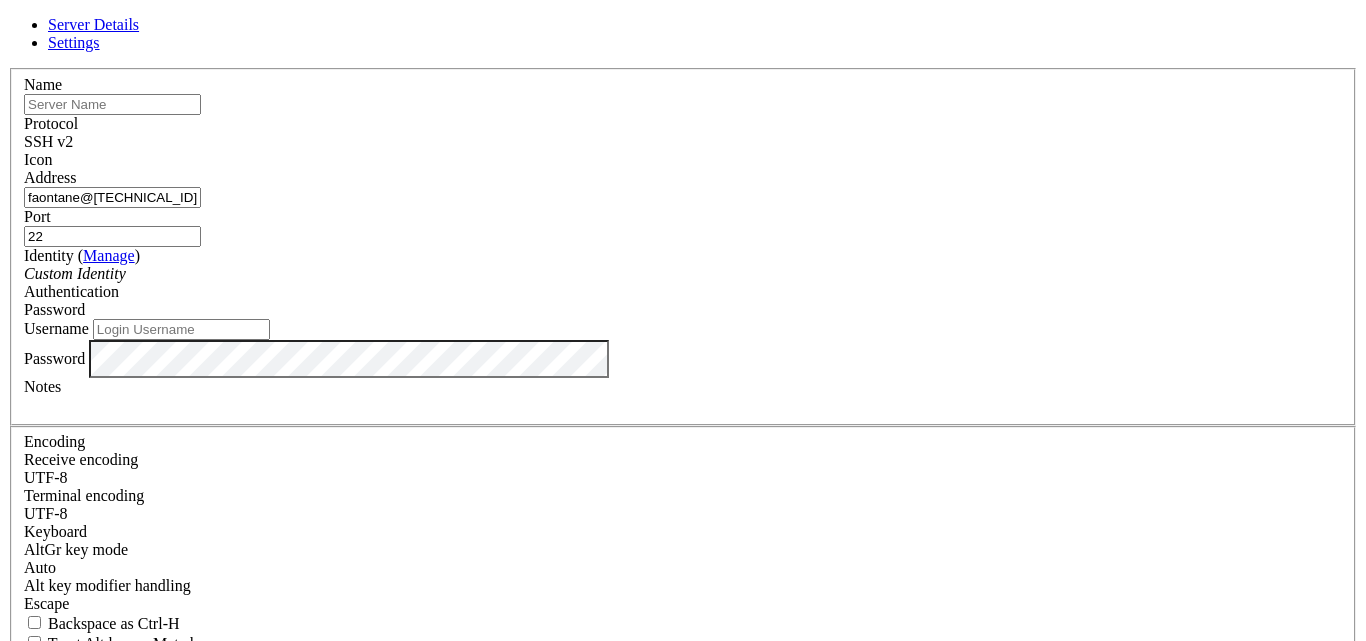 click on "faontane@[TECHNICAL_ID]" at bounding box center (112, 197) 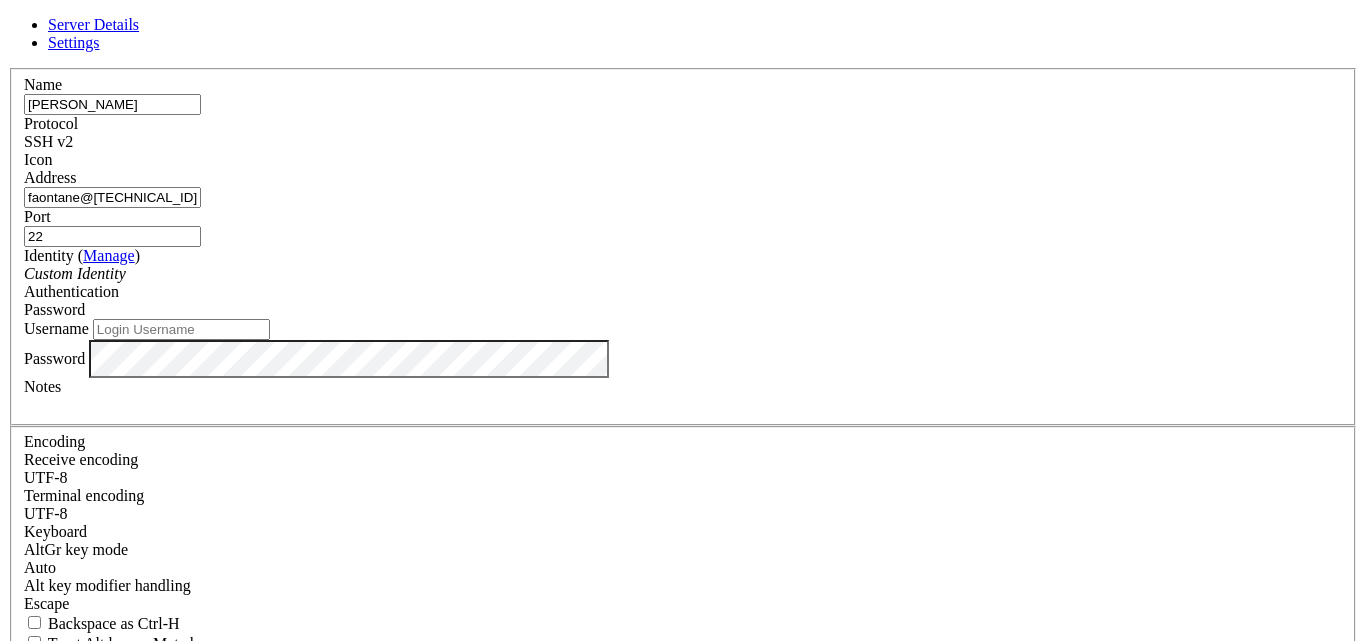 click on "Username" at bounding box center (181, 329) 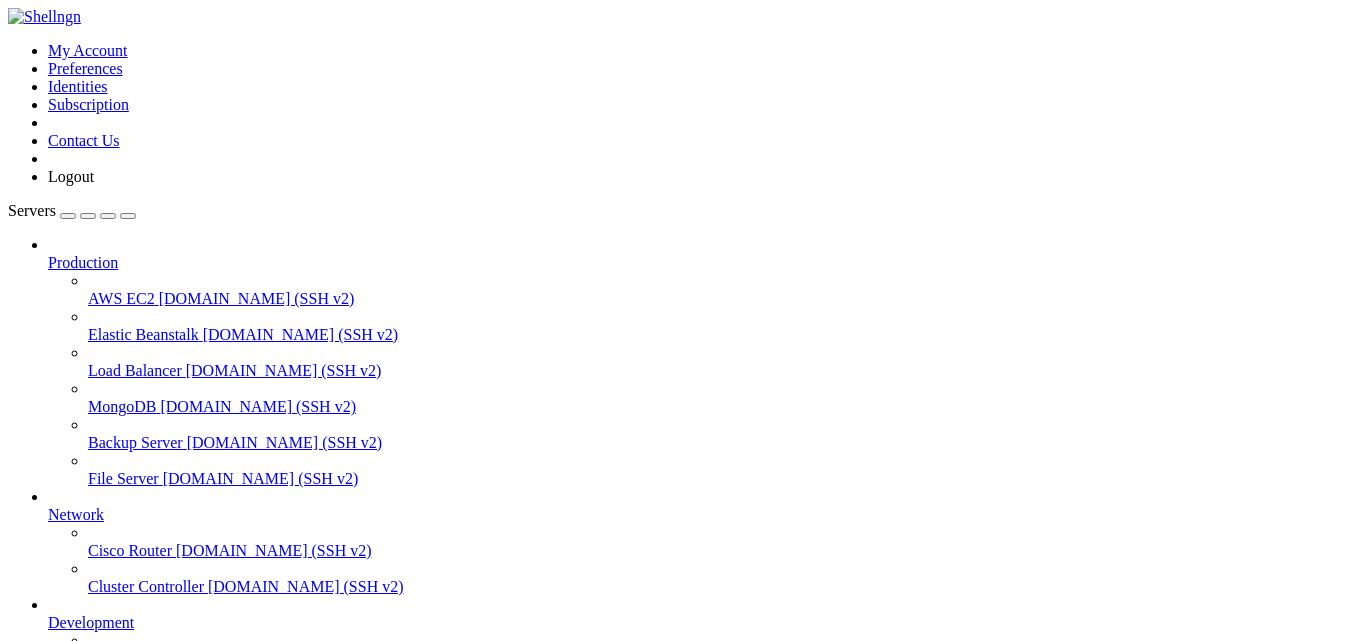 scroll, scrollTop: 154, scrollLeft: 0, axis: vertical 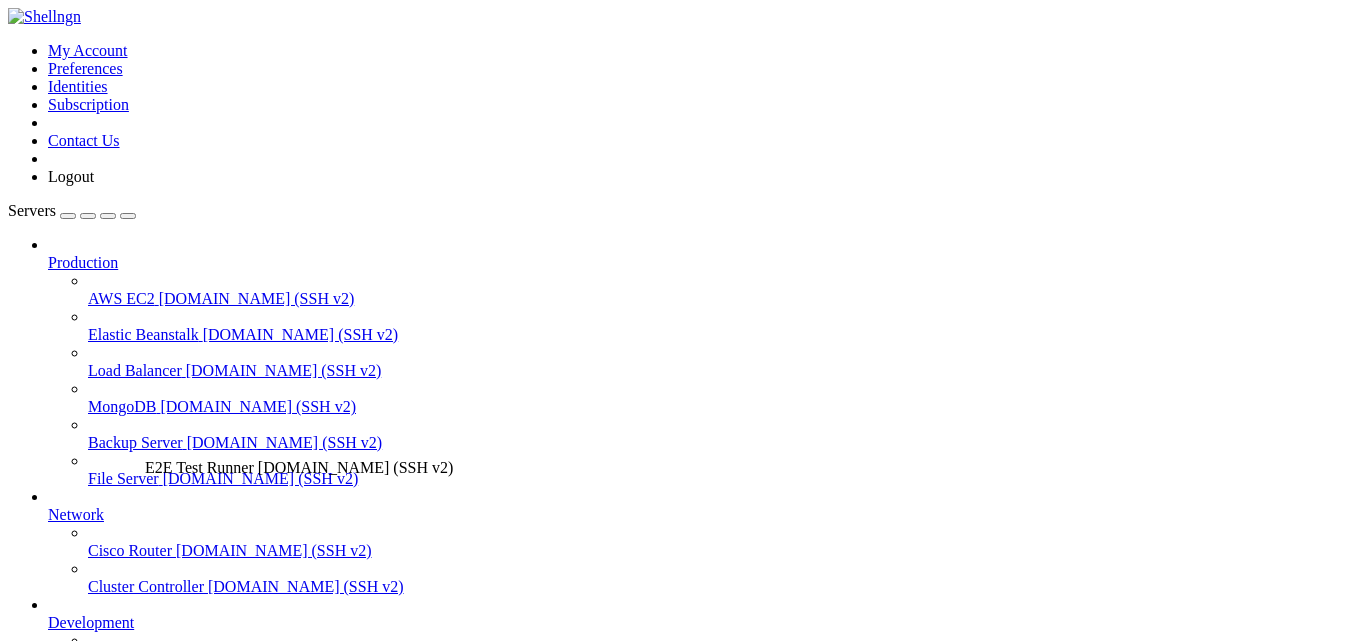 drag, startPoint x: 148, startPoint y: 565, endPoint x: 140, endPoint y: 452, distance: 113.28283 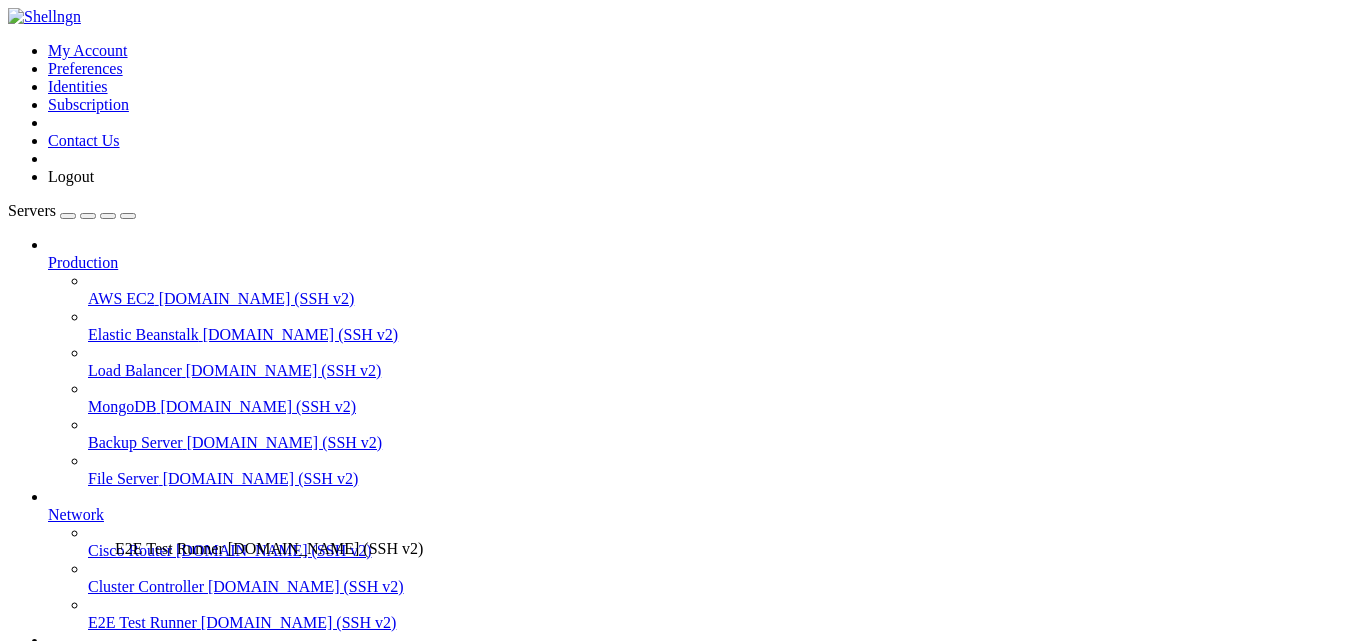 drag, startPoint x: 118, startPoint y: 479, endPoint x: 108, endPoint y: 531, distance: 52.95281 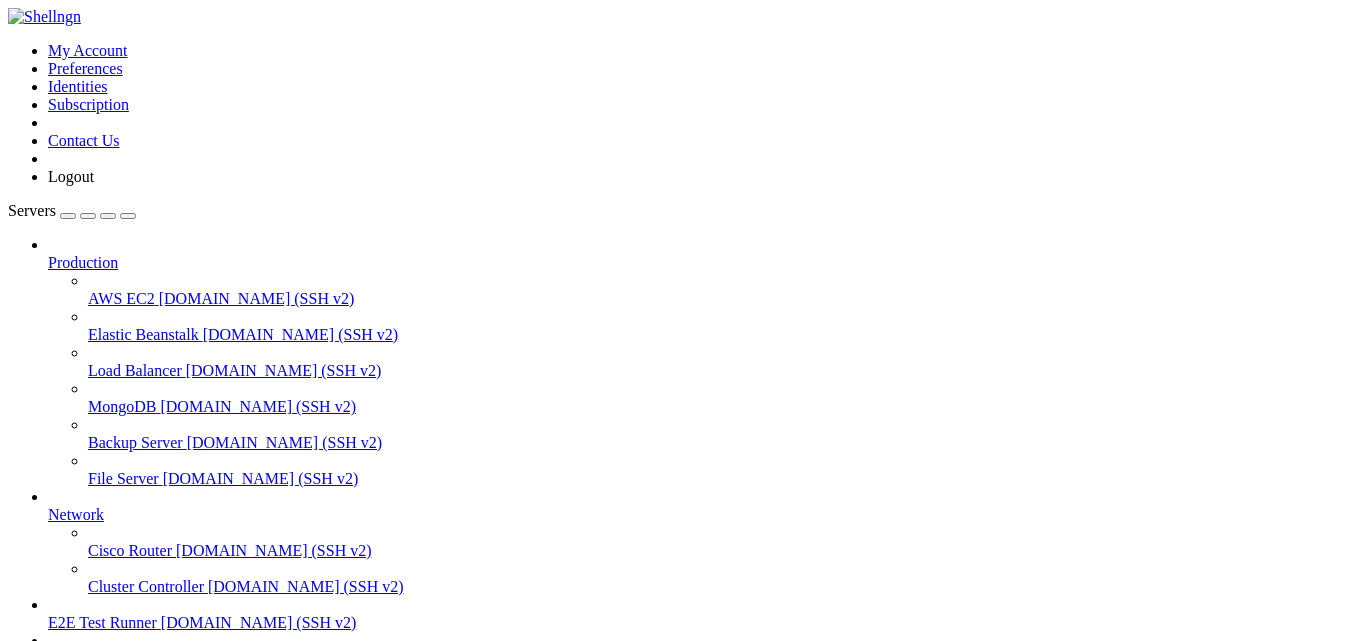 click on "Network" at bounding box center (76, 514) 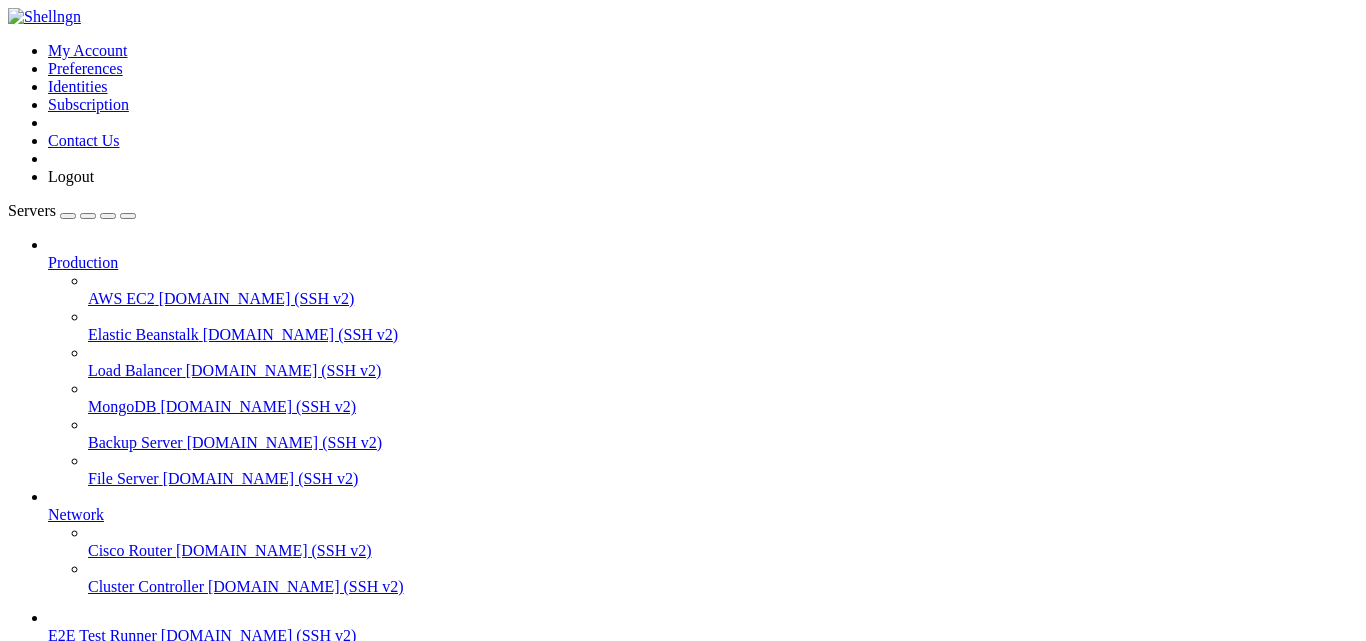 scroll, scrollTop: 60, scrollLeft: 0, axis: vertical 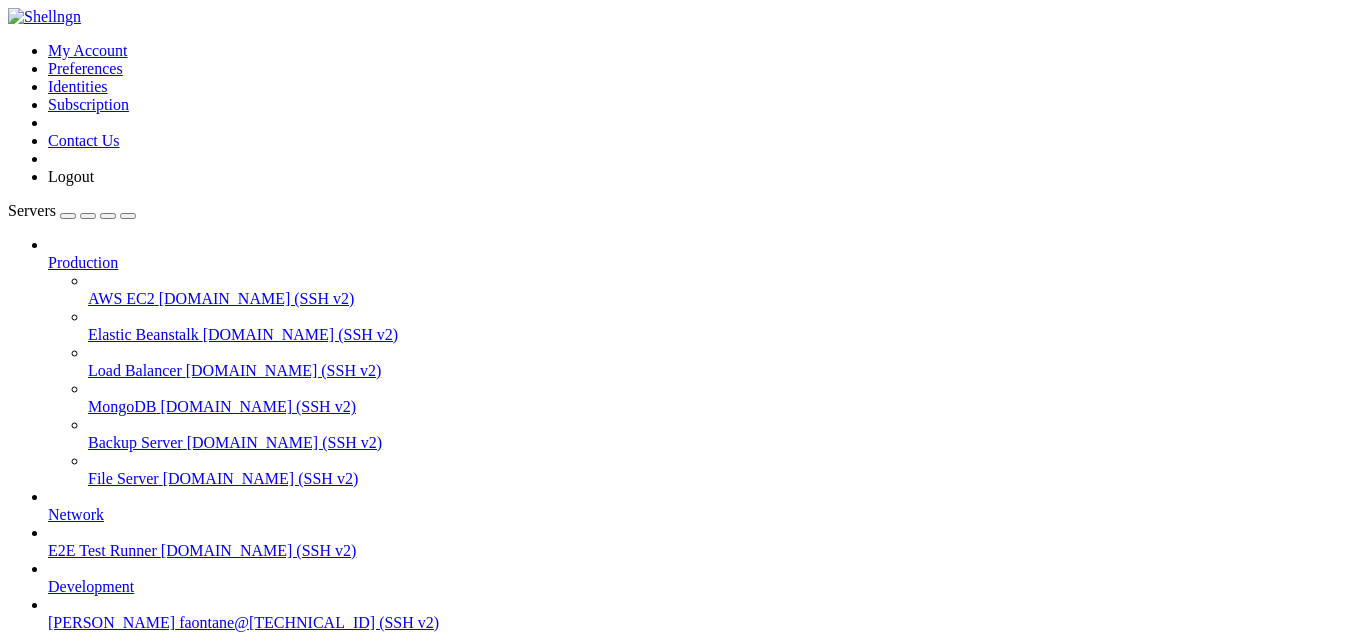 click on "Backup Server
[DOMAIN_NAME] (SSH v2)" at bounding box center (723, 434) 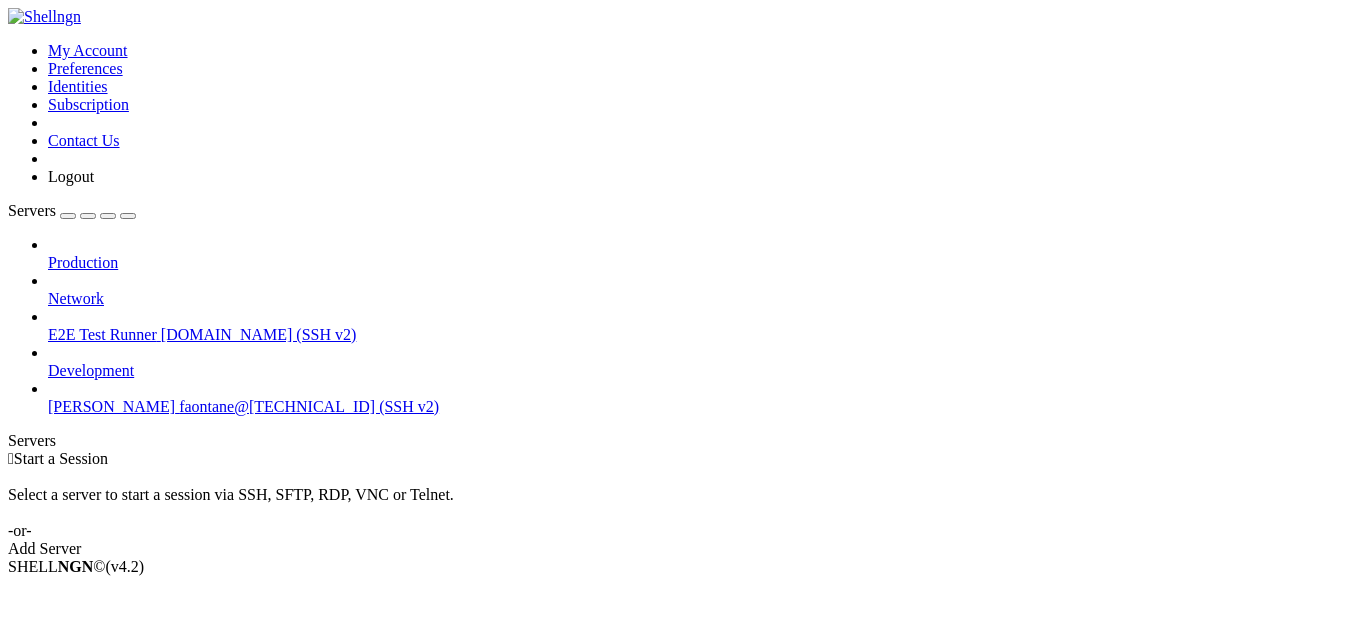 click on "[PERSON_NAME]" at bounding box center (111, 406) 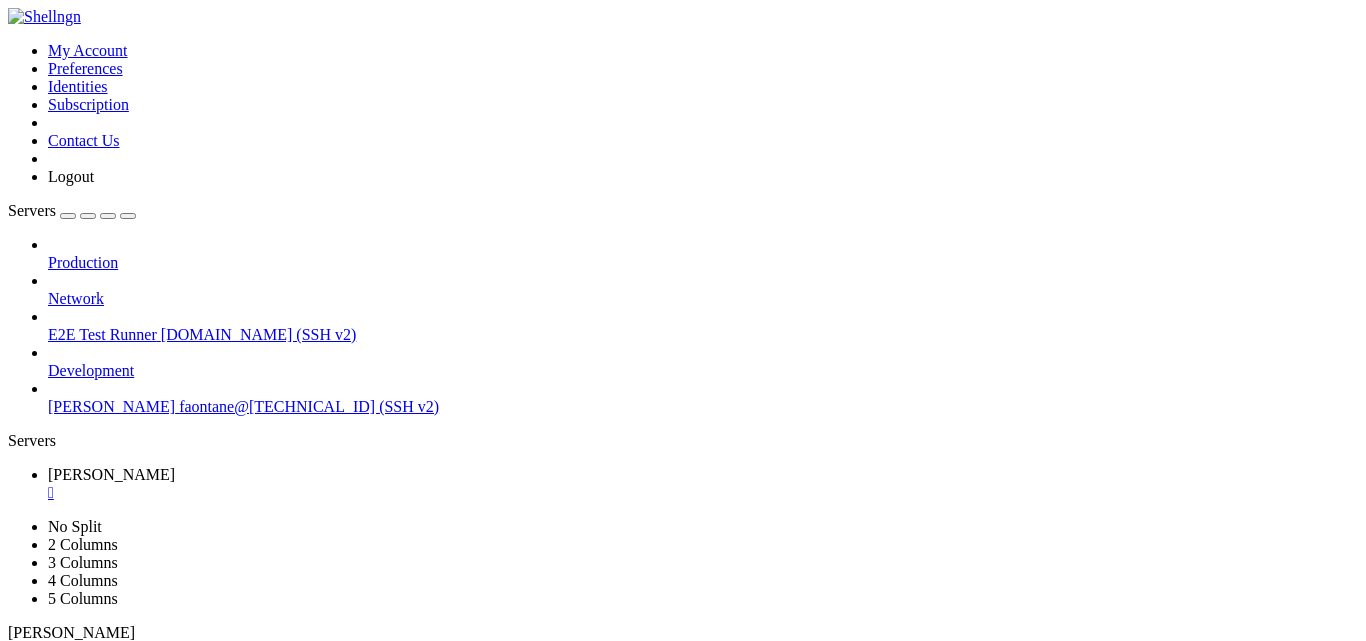 scroll, scrollTop: 0, scrollLeft: 0, axis: both 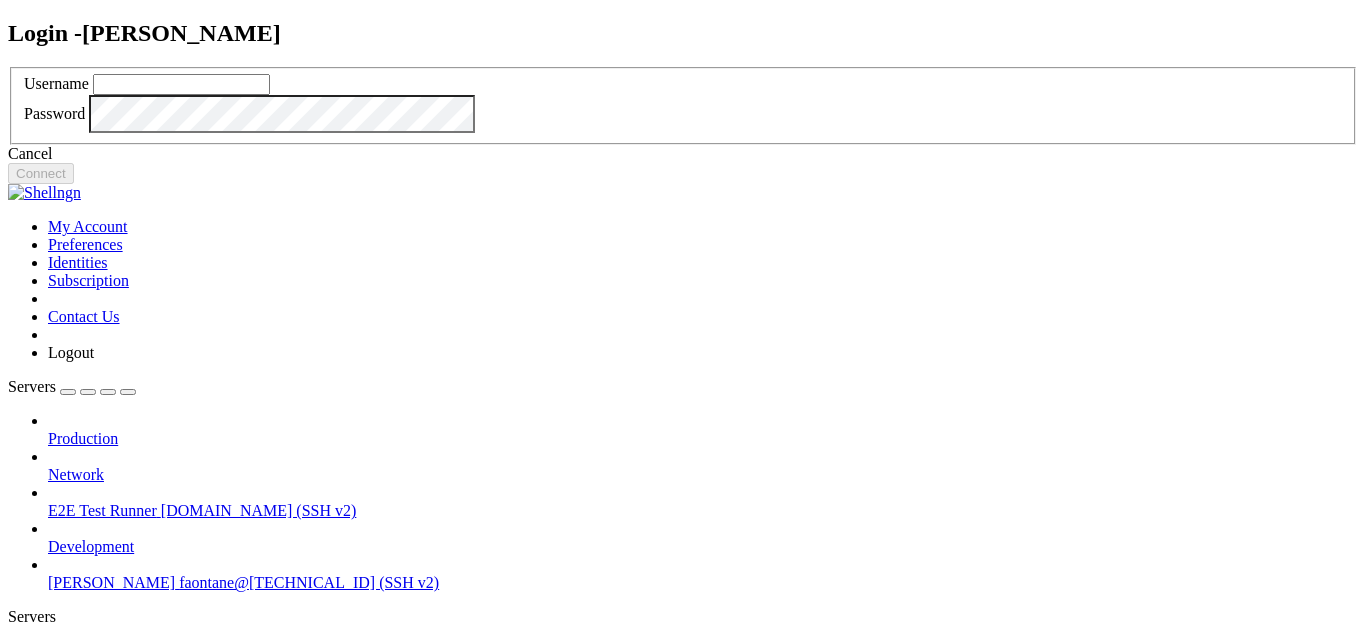 click on "Username" at bounding box center (683, 84) 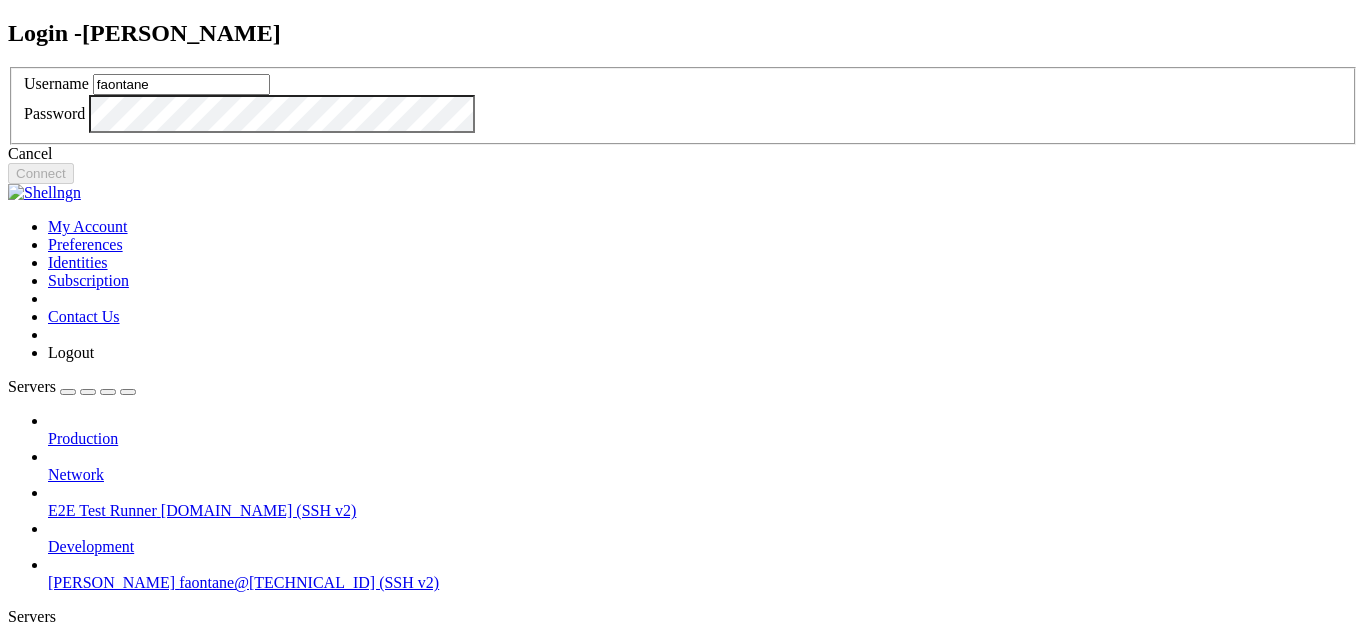 type on "faontane" 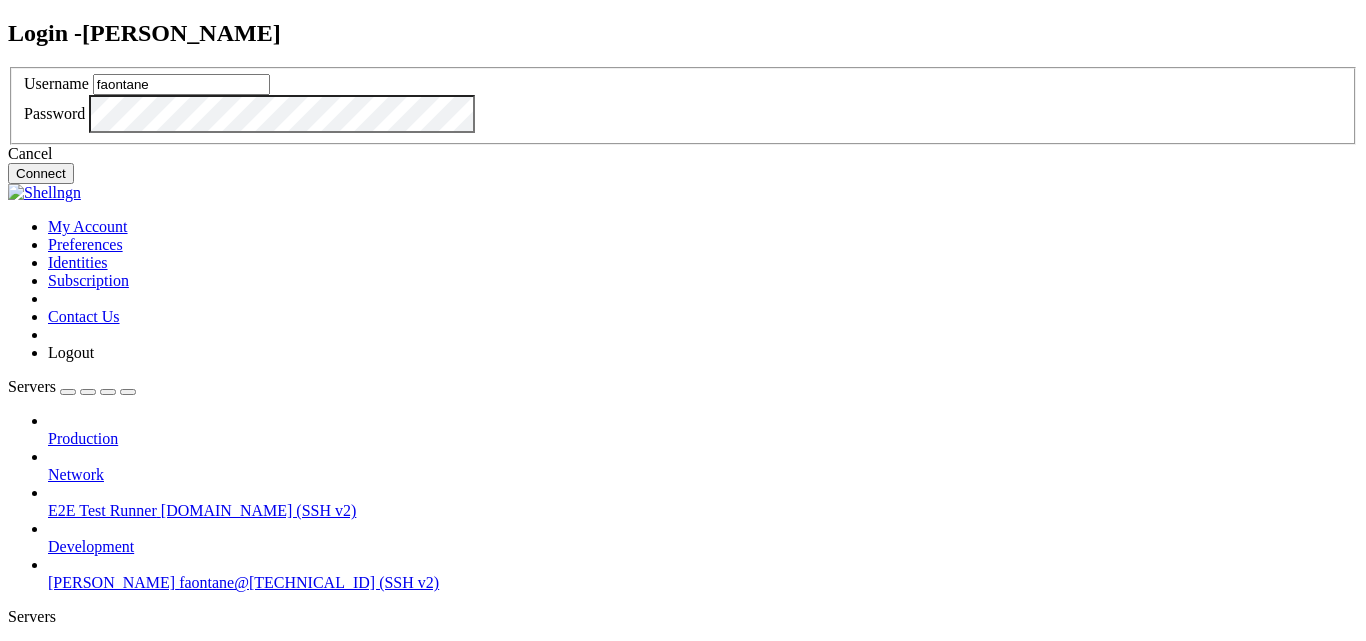 click on "Connect" at bounding box center [41, 173] 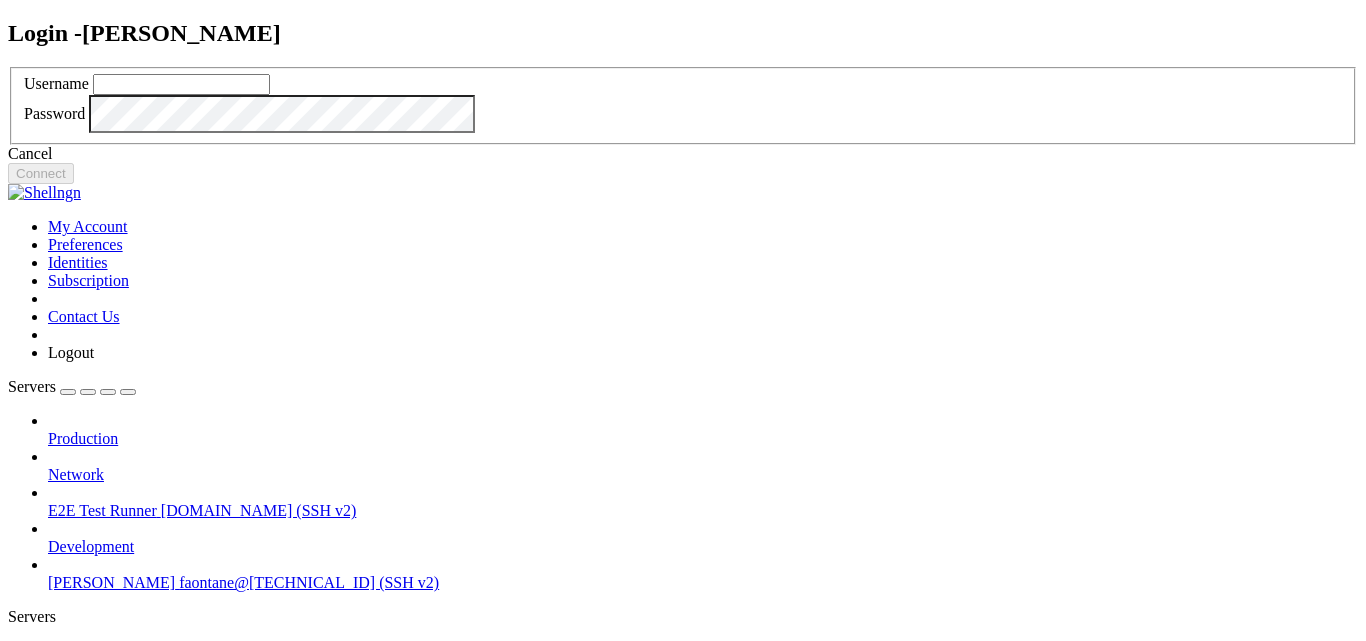 click at bounding box center [8, 67] 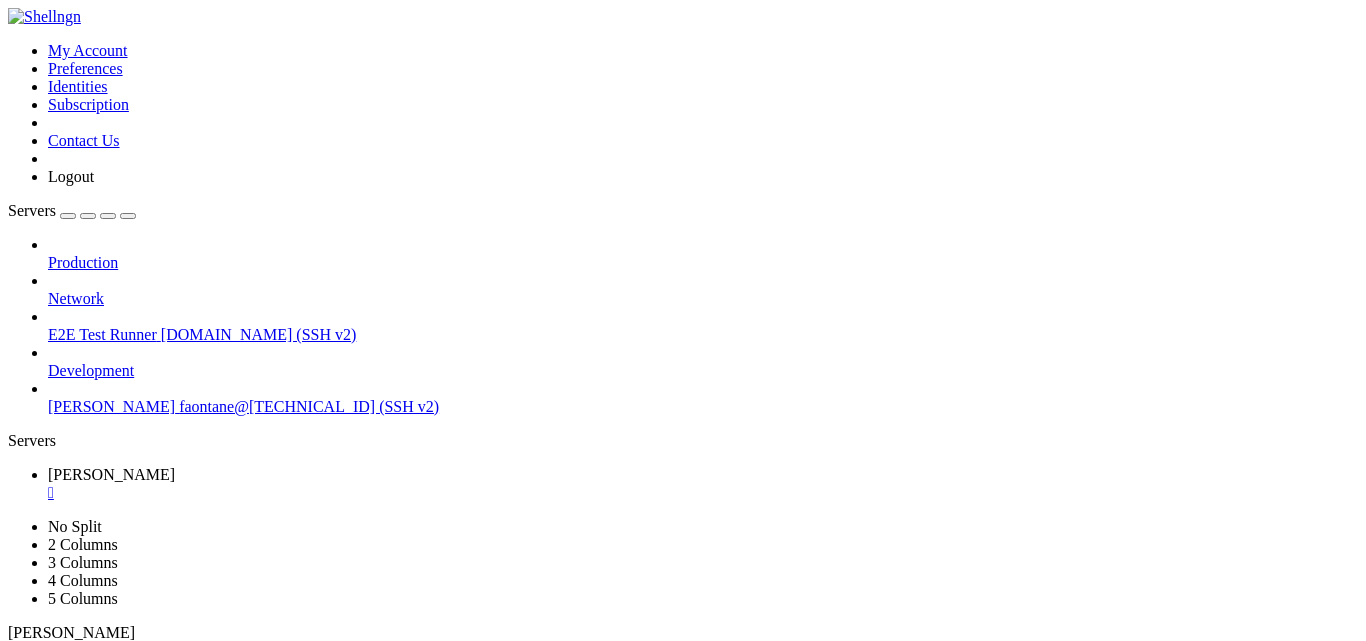 click on "Properties" at bounding box center (80, 1142) 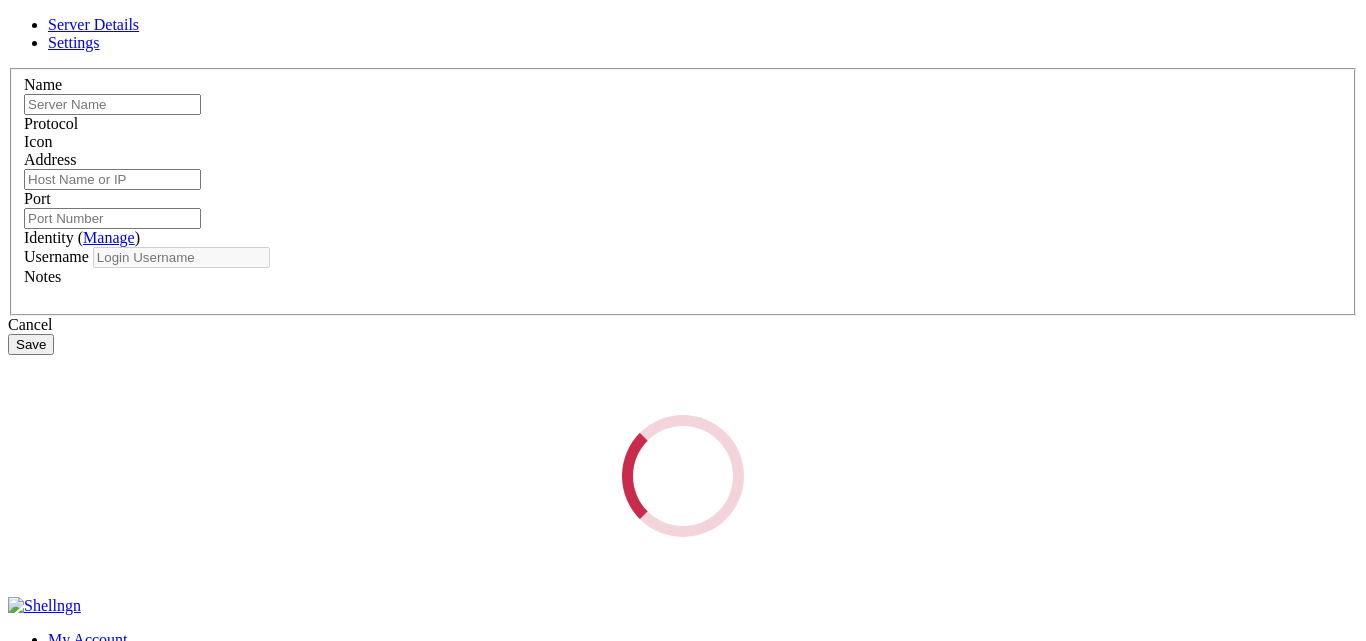 type on "[PERSON_NAME]" 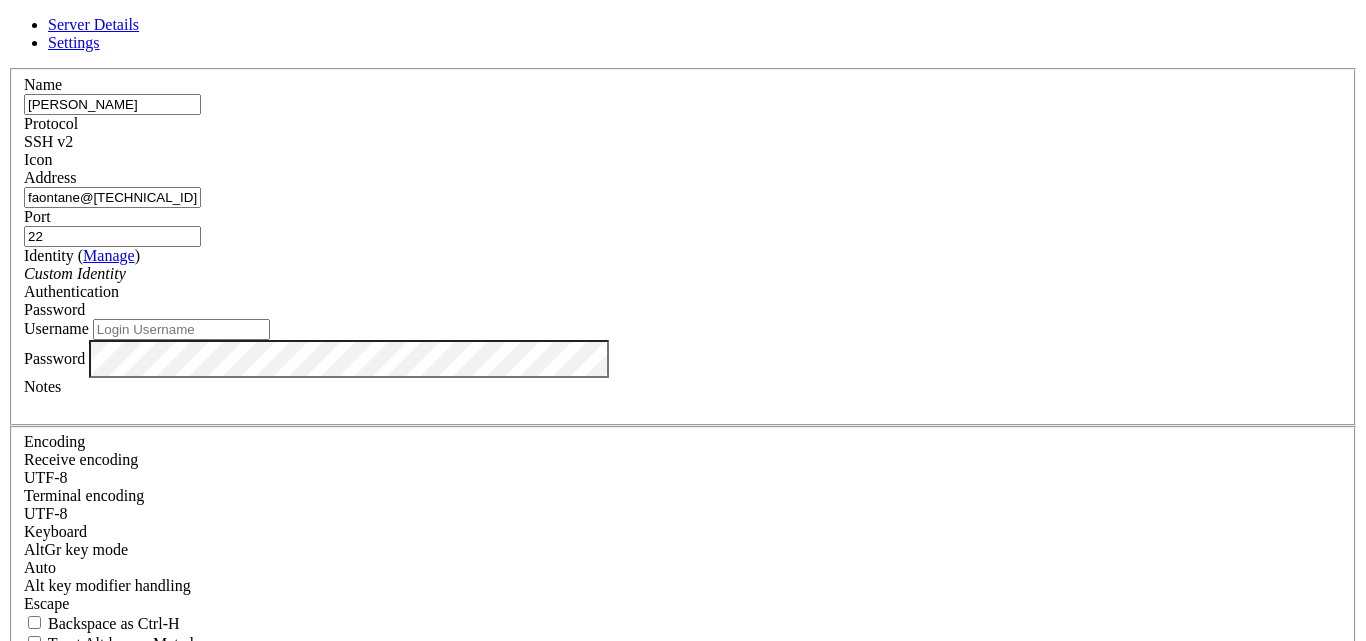 scroll, scrollTop: 2, scrollLeft: 0, axis: vertical 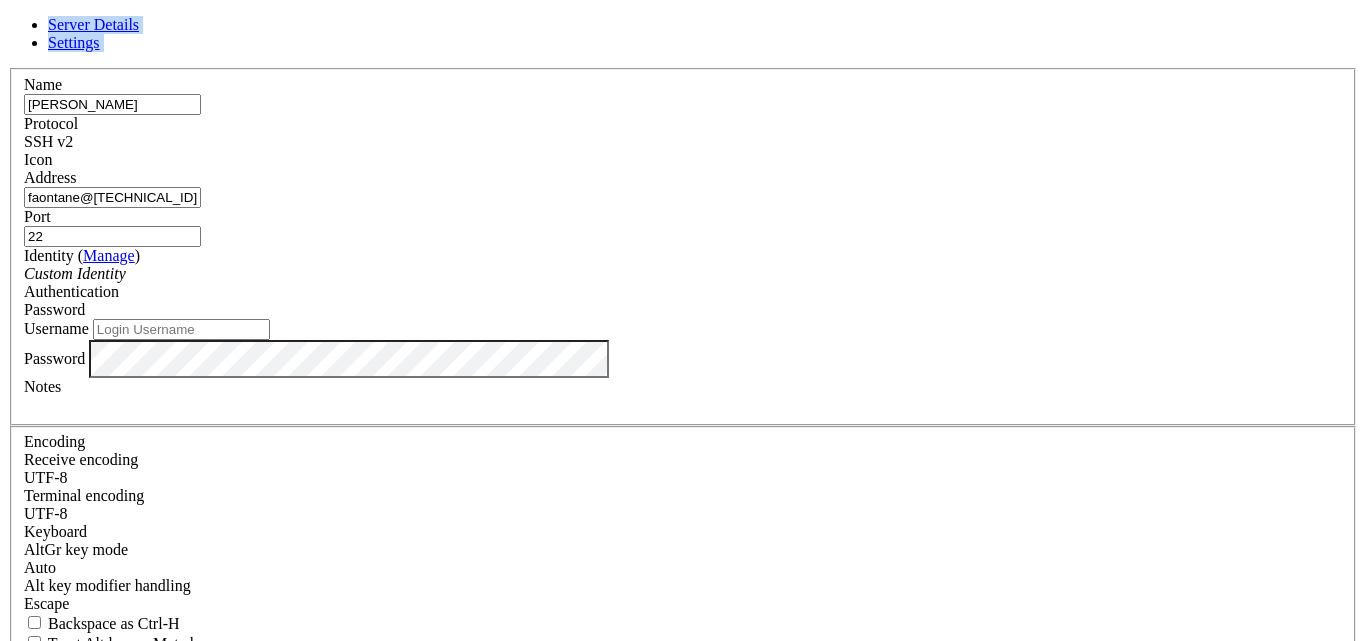 drag, startPoint x: 611, startPoint y: 39, endPoint x: 692, endPoint y: 82, distance: 91.706055 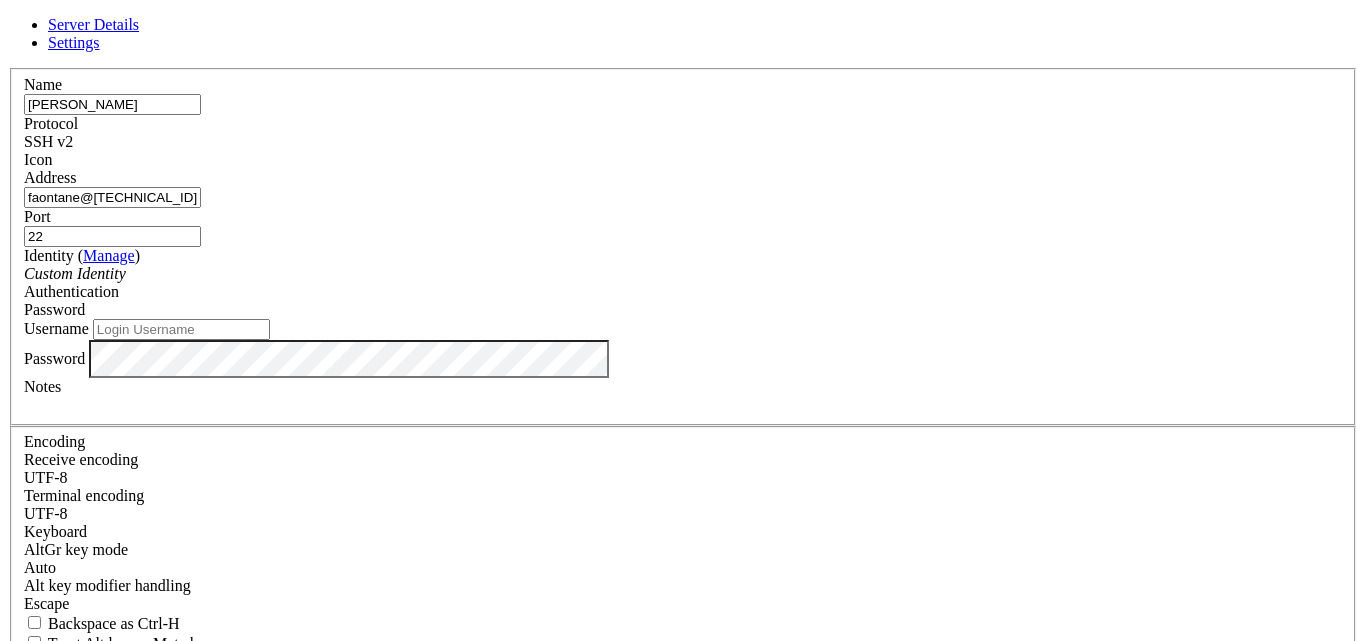 click on "faontane@[TECHNICAL_ID]" at bounding box center [112, 197] 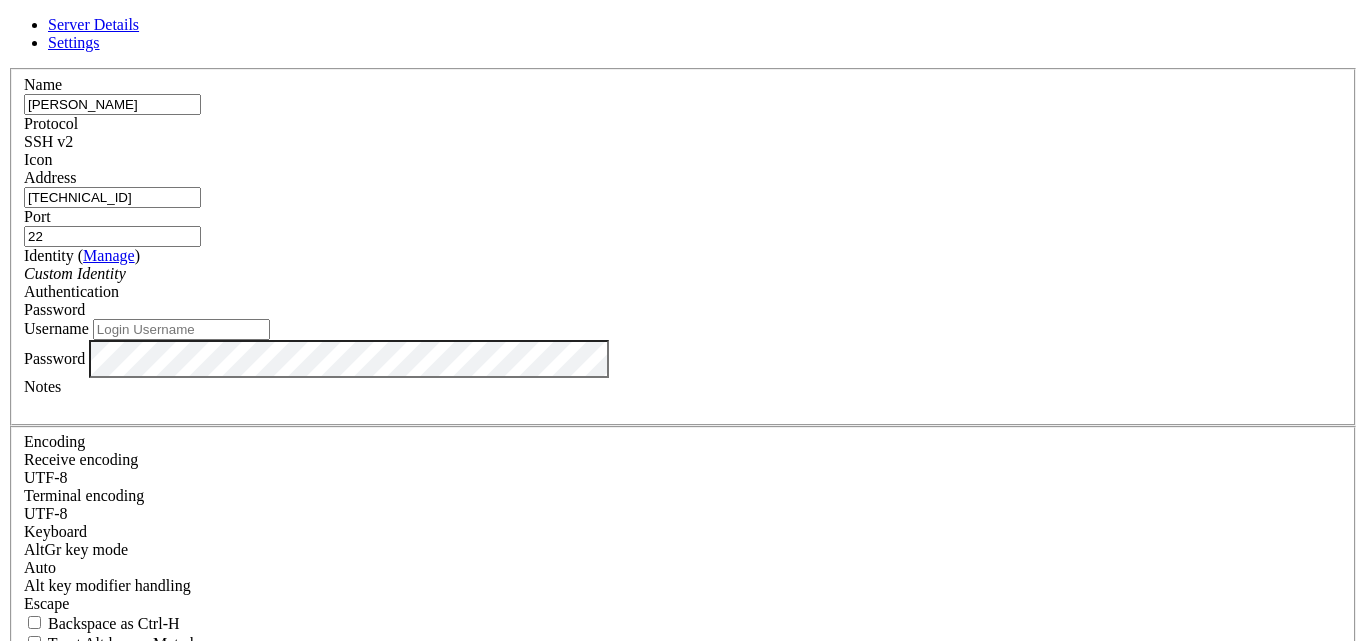 type on "[TECHNICAL_ID]" 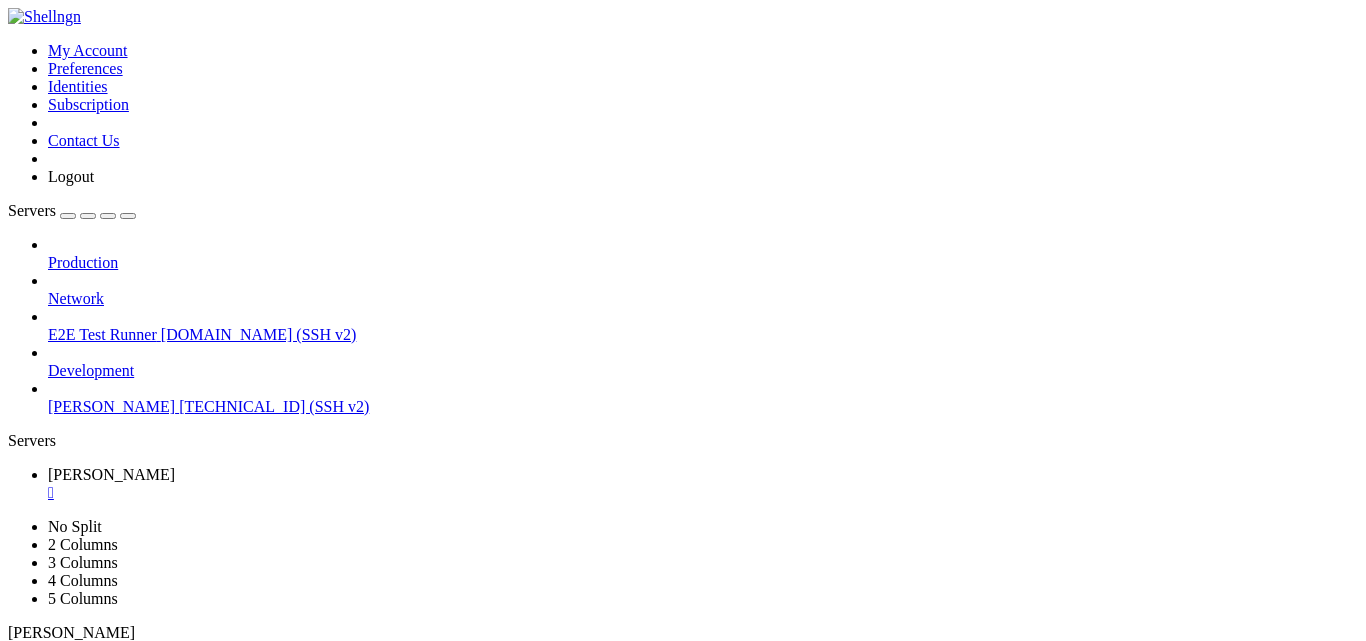 click on "Reconnect" at bounding box center (48, 887) 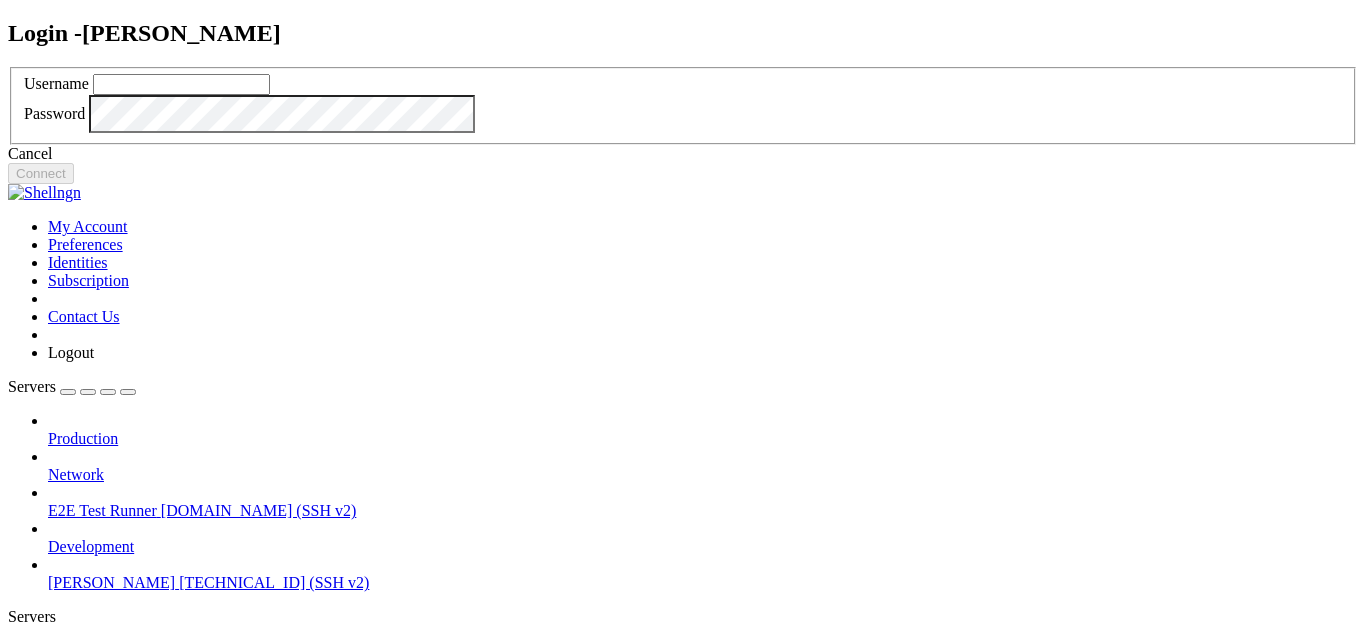 click on "Cancel" at bounding box center (683, 154) 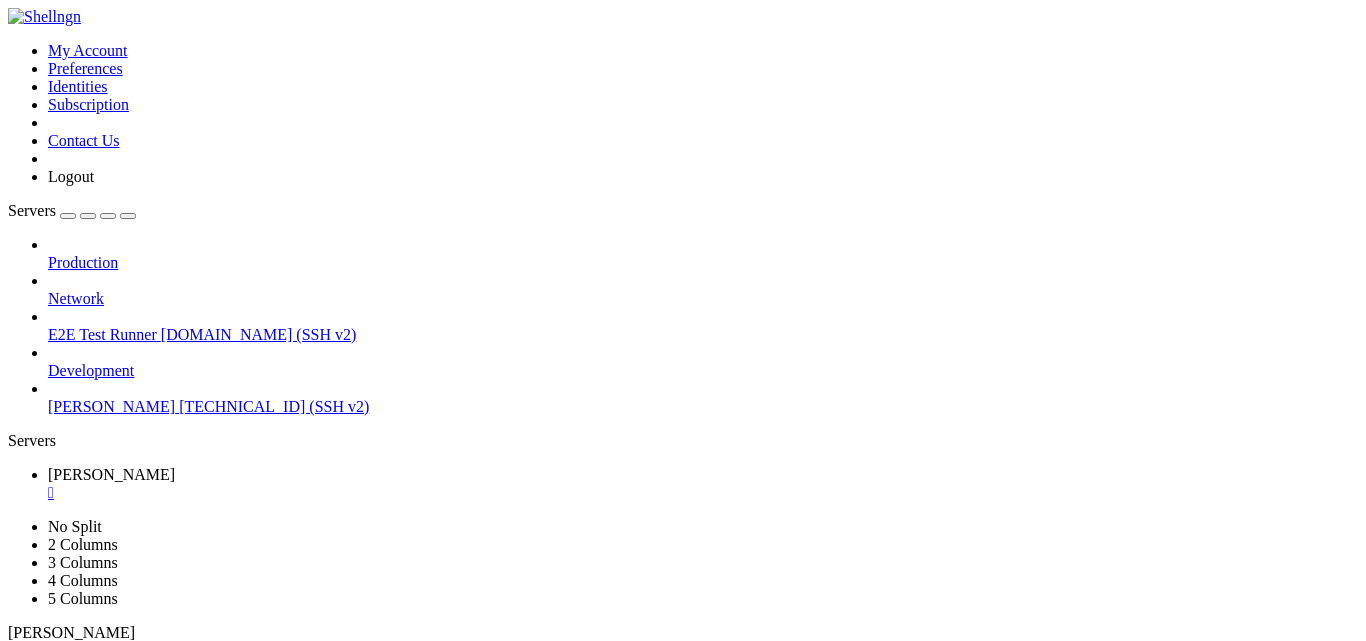 click on "[PERSON_NAME]" at bounding box center [111, 406] 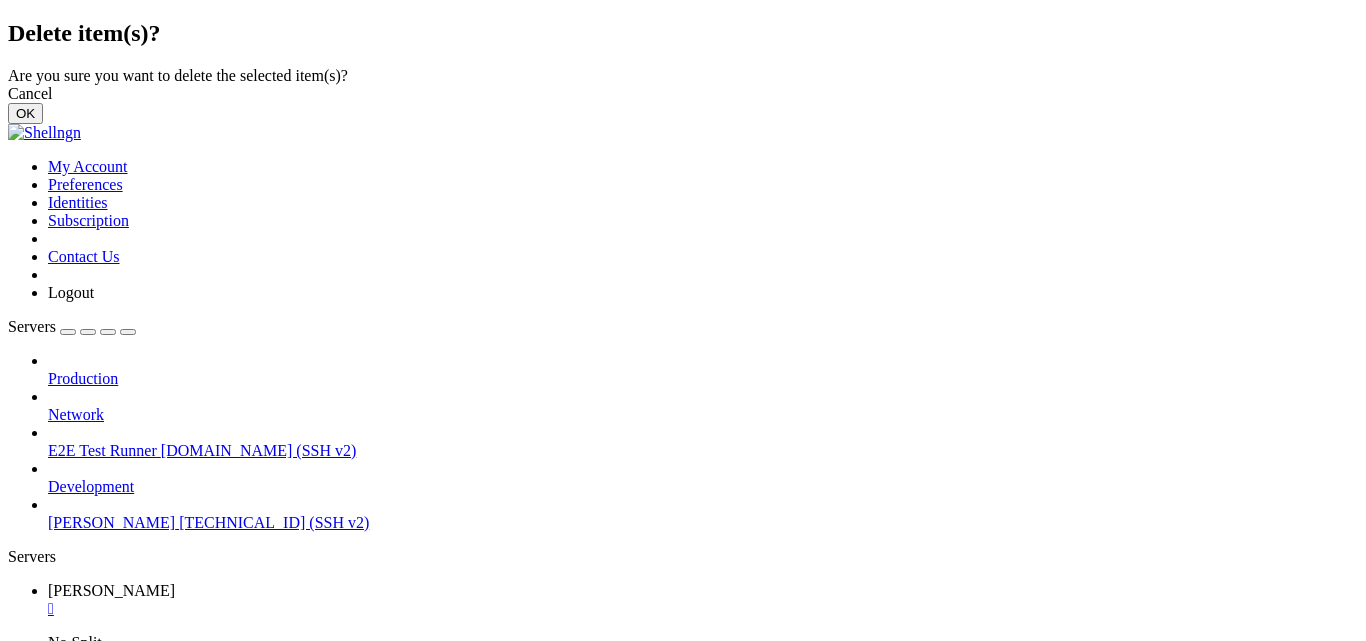 click on "OK" at bounding box center [25, 113] 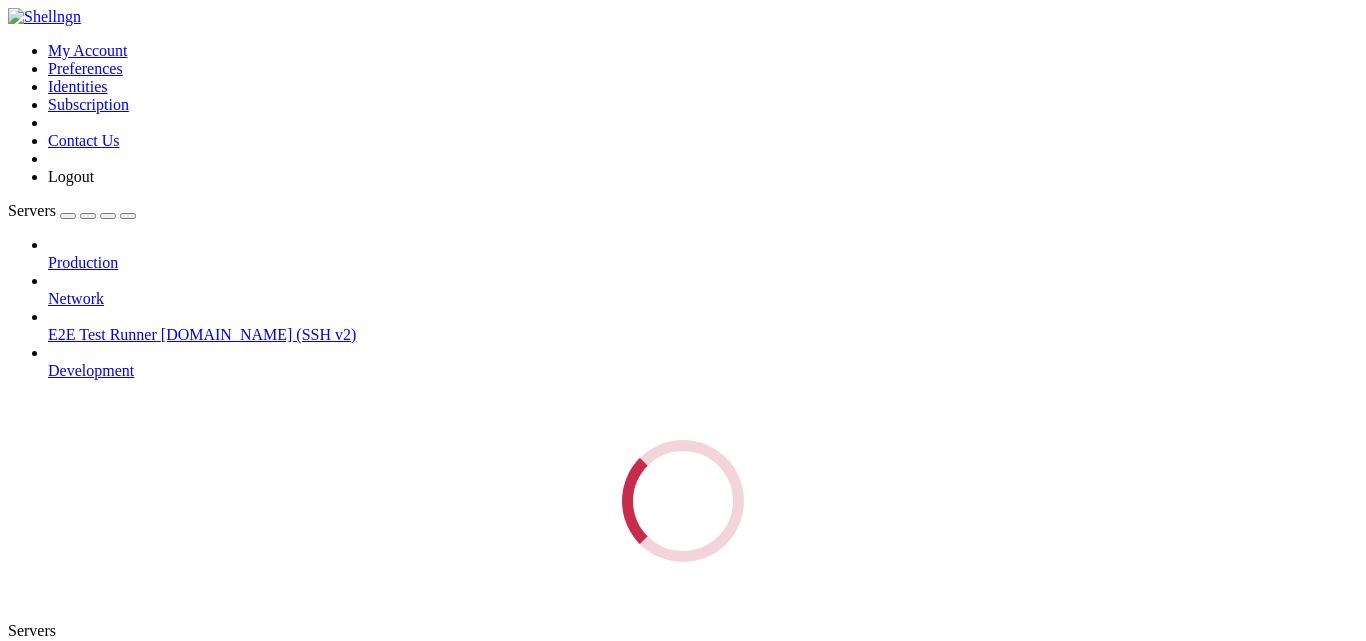 click on "Connection Closed
Reconnect
Wrong or missing login information" at bounding box center (683, 1077) 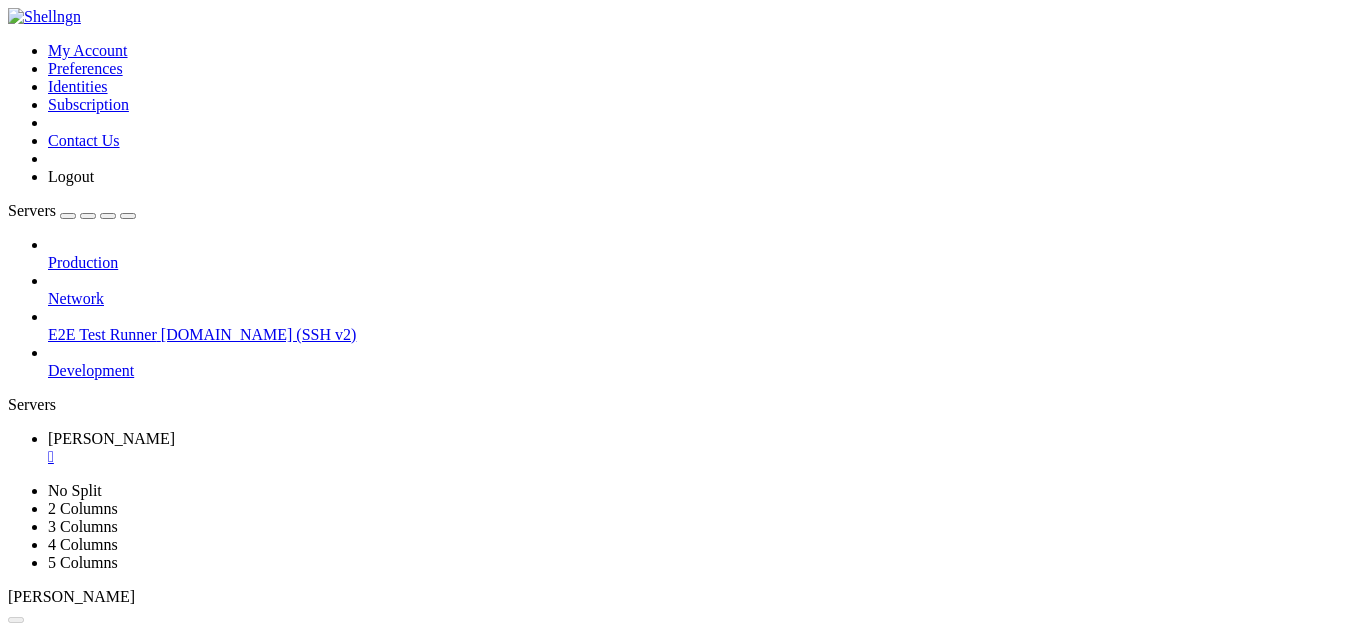 click at bounding box center (68, 216) 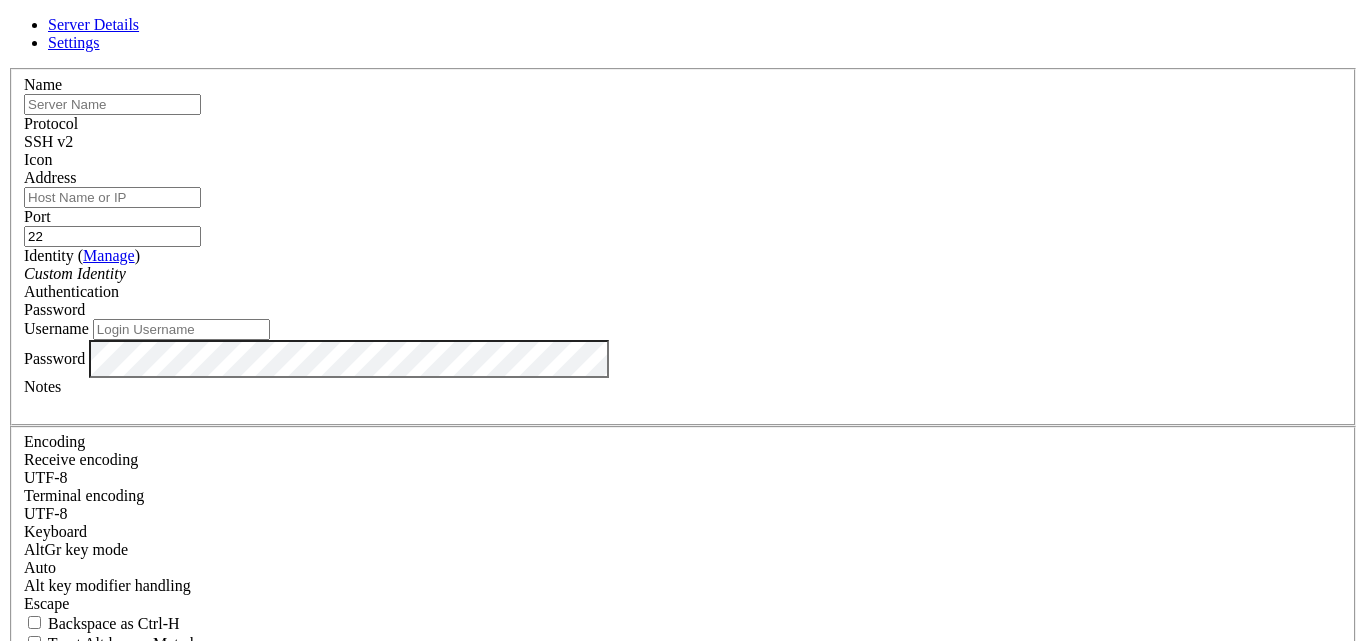 click at bounding box center (112, 104) 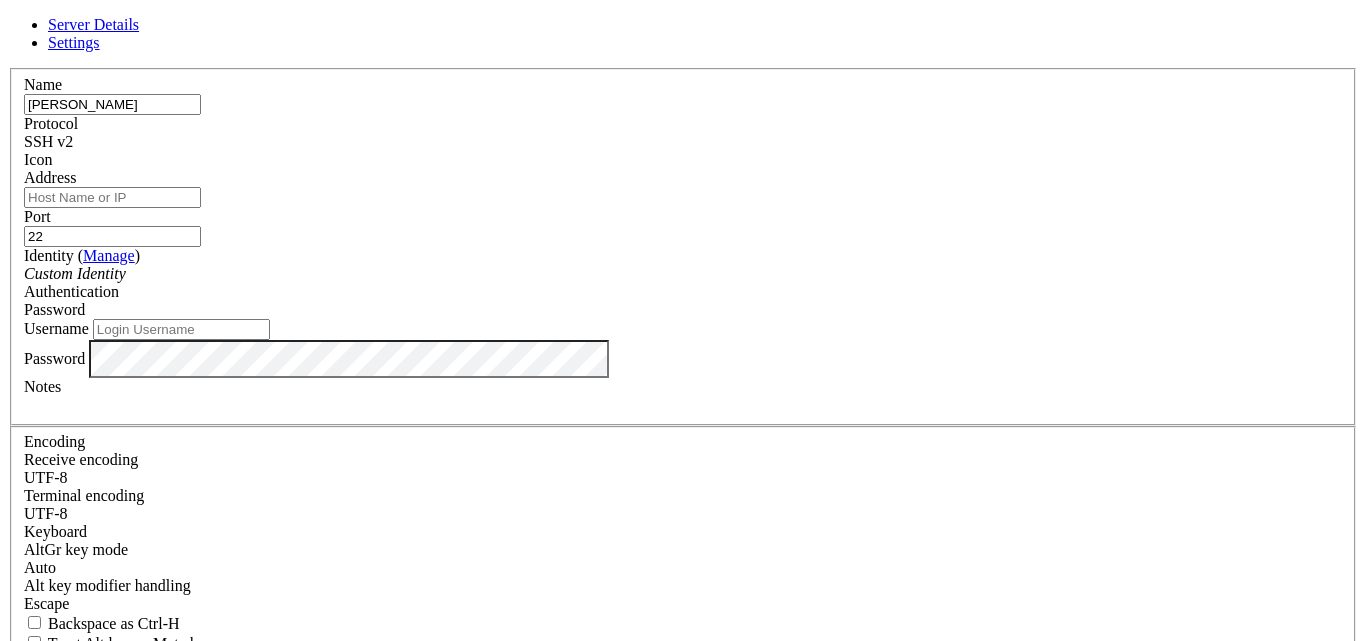 click on "Address" at bounding box center (112, 197) 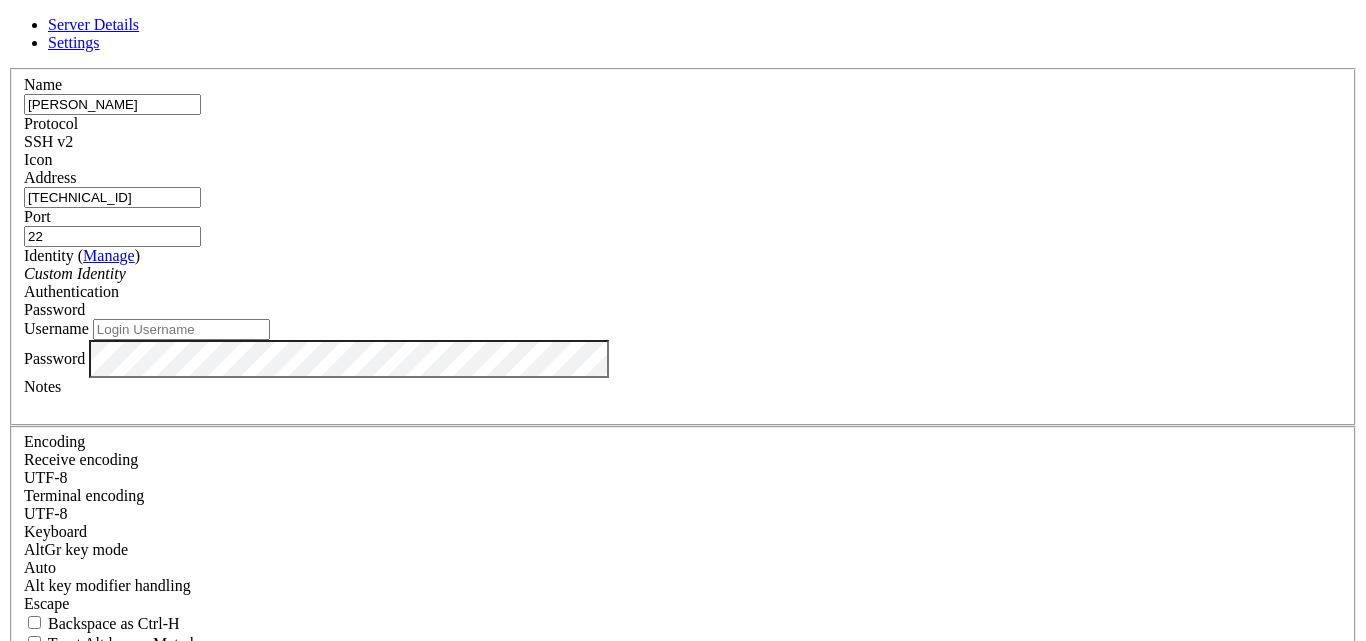 type on "[TECHNICAL_ID]" 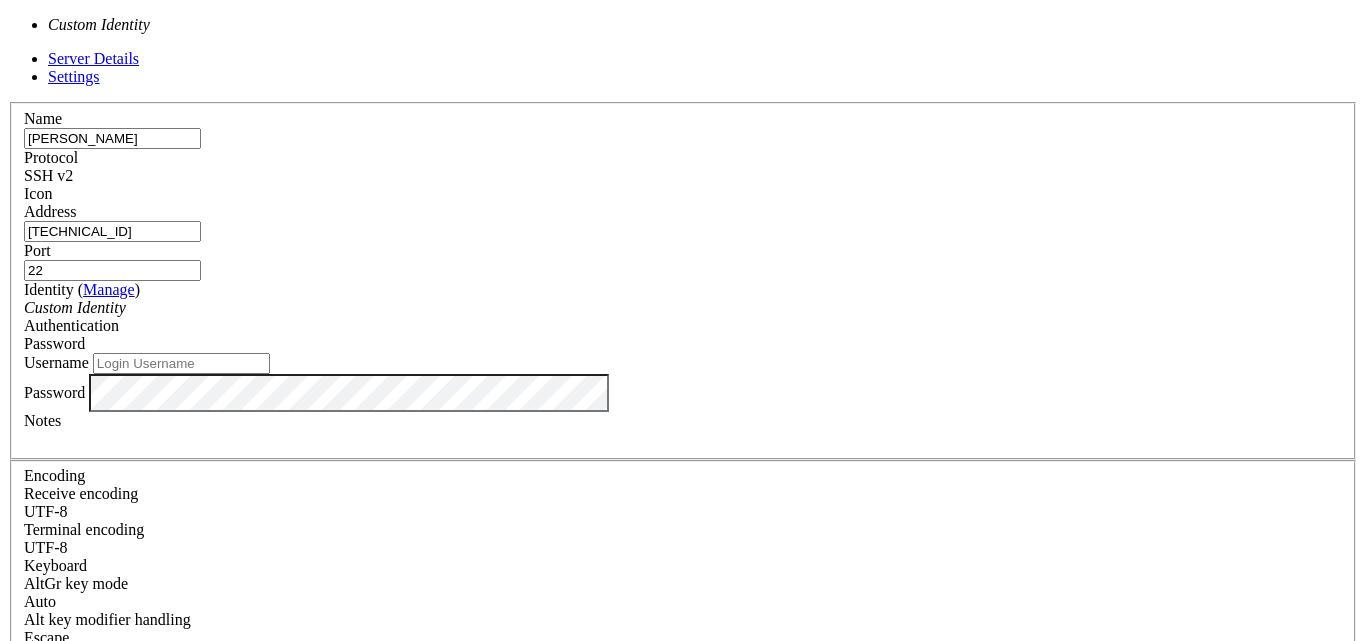click on "Password" at bounding box center (683, 344) 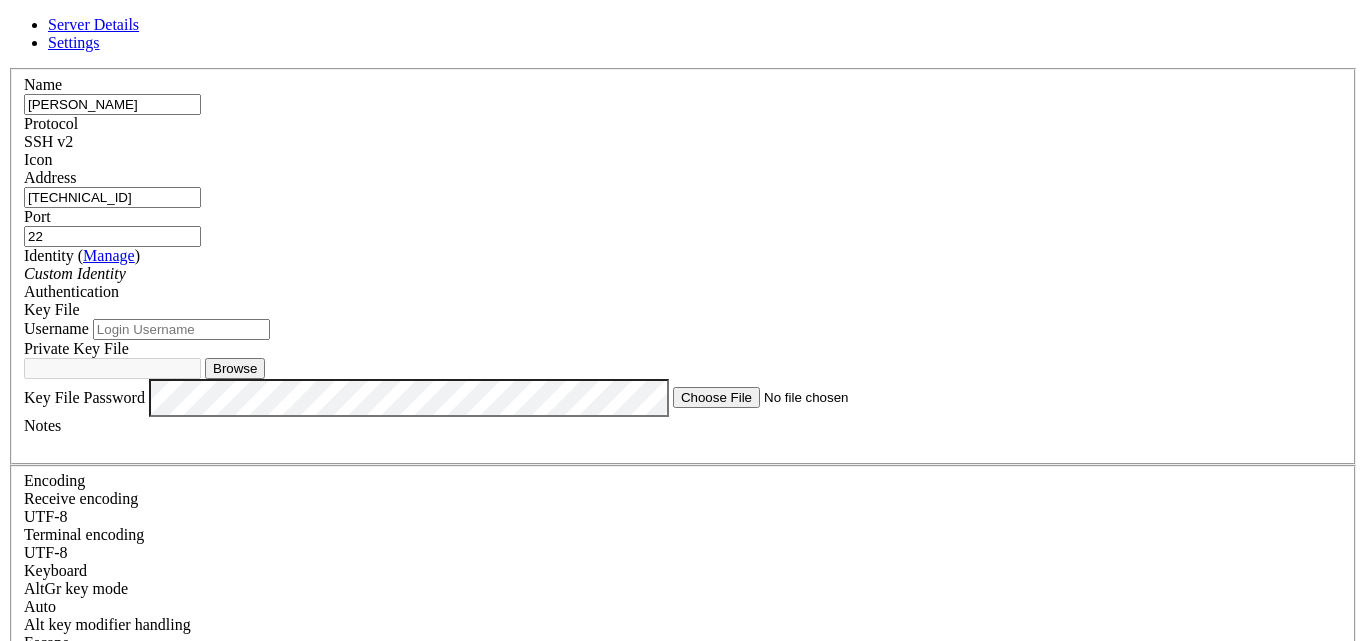 click on "Key File" at bounding box center [683, 310] 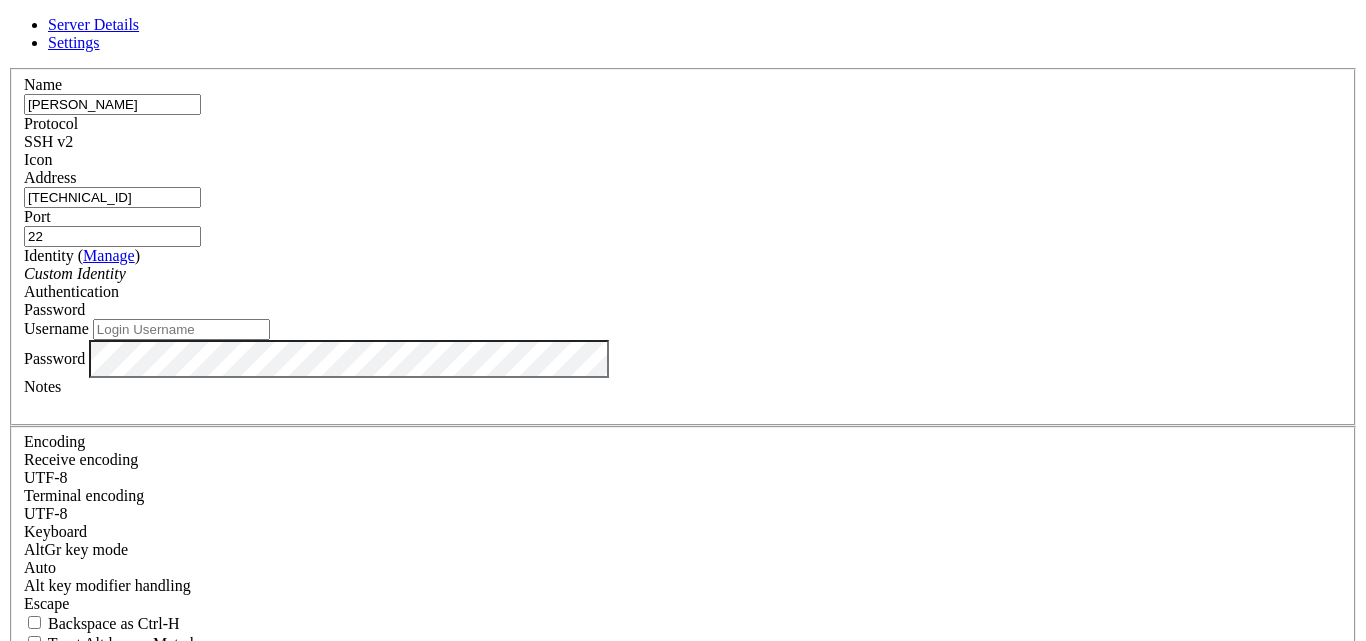 click on "Custom Identity" at bounding box center (683, 274) 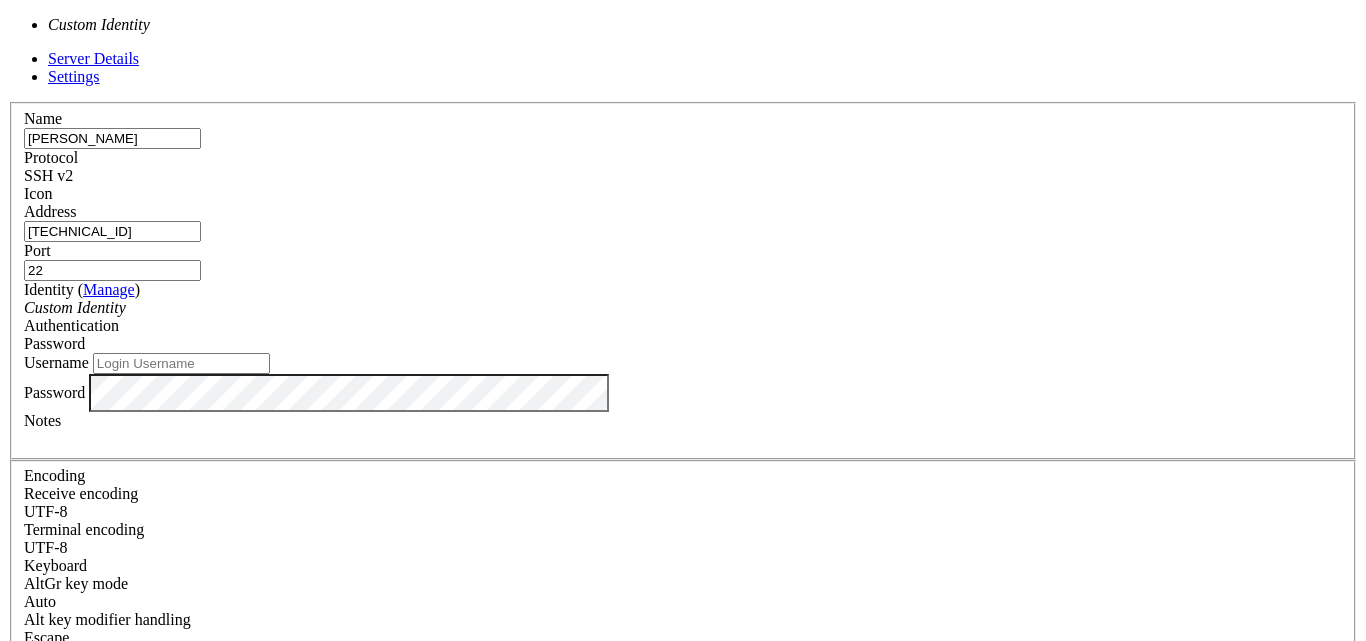 click on "Custom Identity" at bounding box center [683, 308] 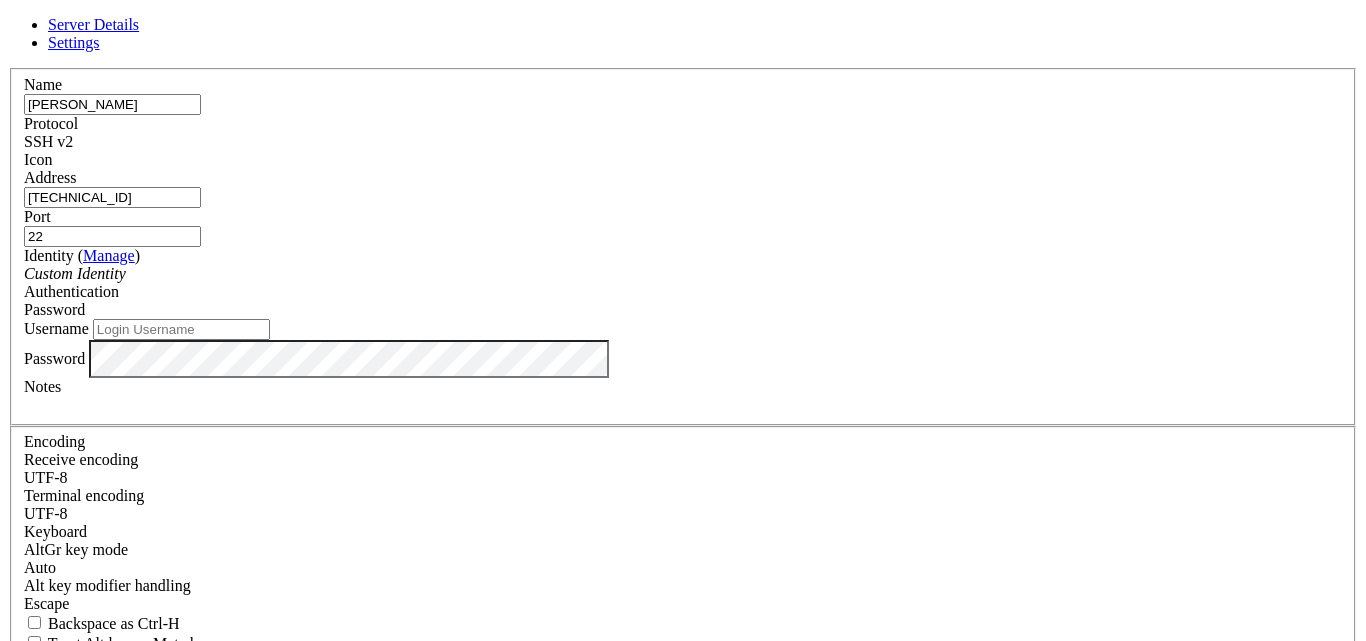 click on "Save" at bounding box center (31, 831) 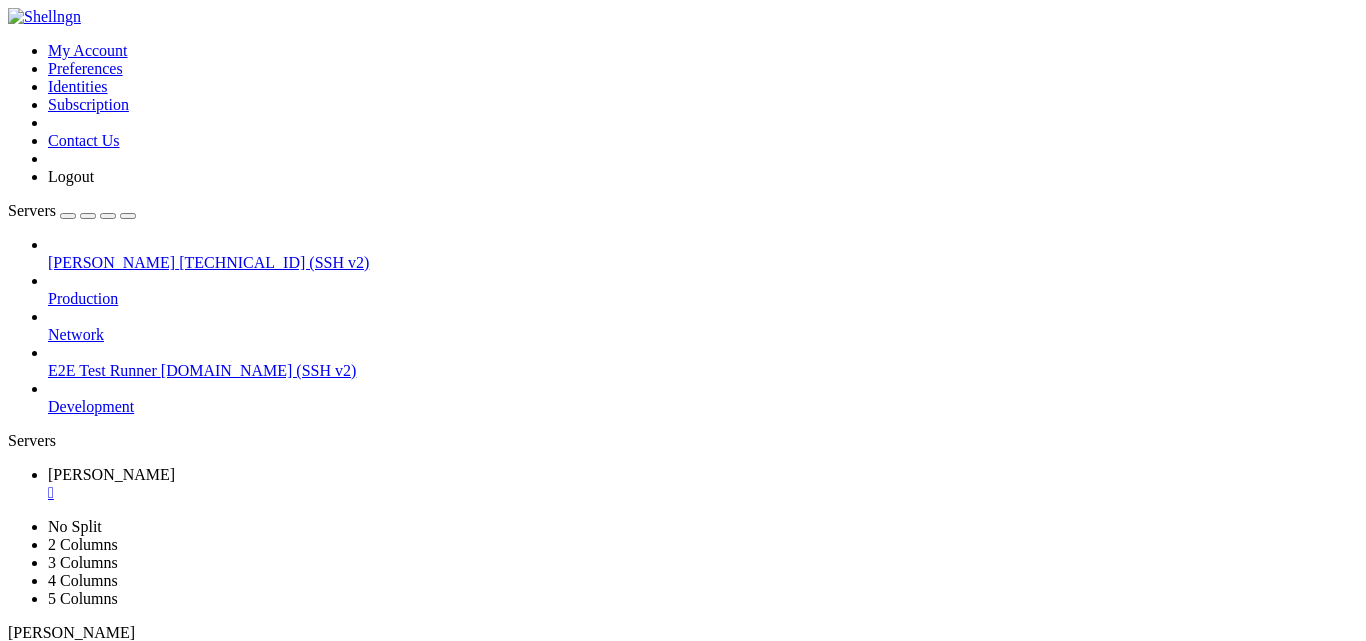 click on "[TECHNICAL_ID] (SSH v2)" at bounding box center (274, 262) 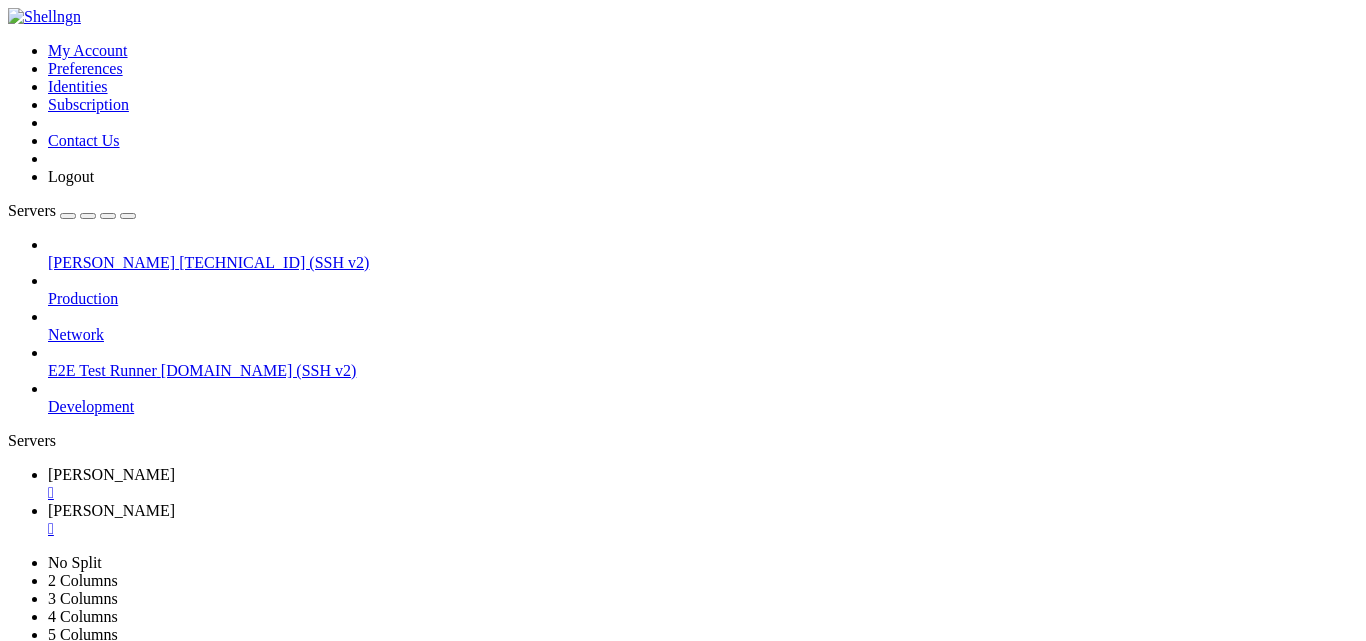 scroll, scrollTop: 0, scrollLeft: 0, axis: both 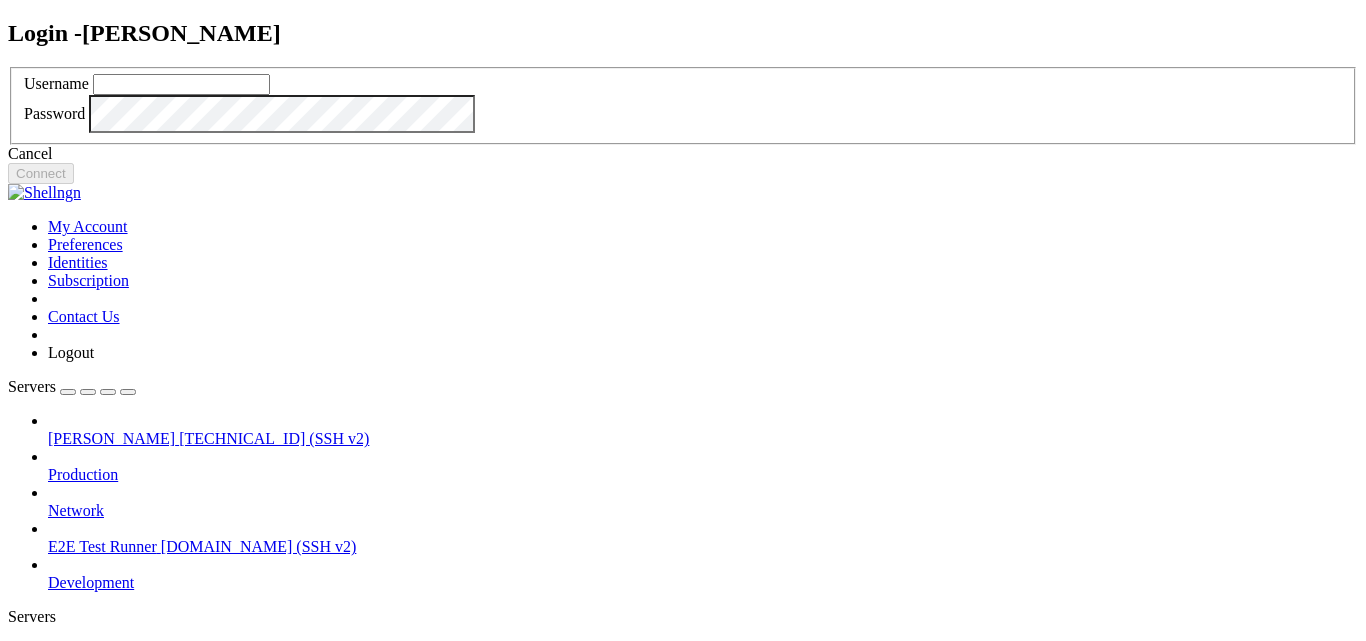 click at bounding box center (181, 84) 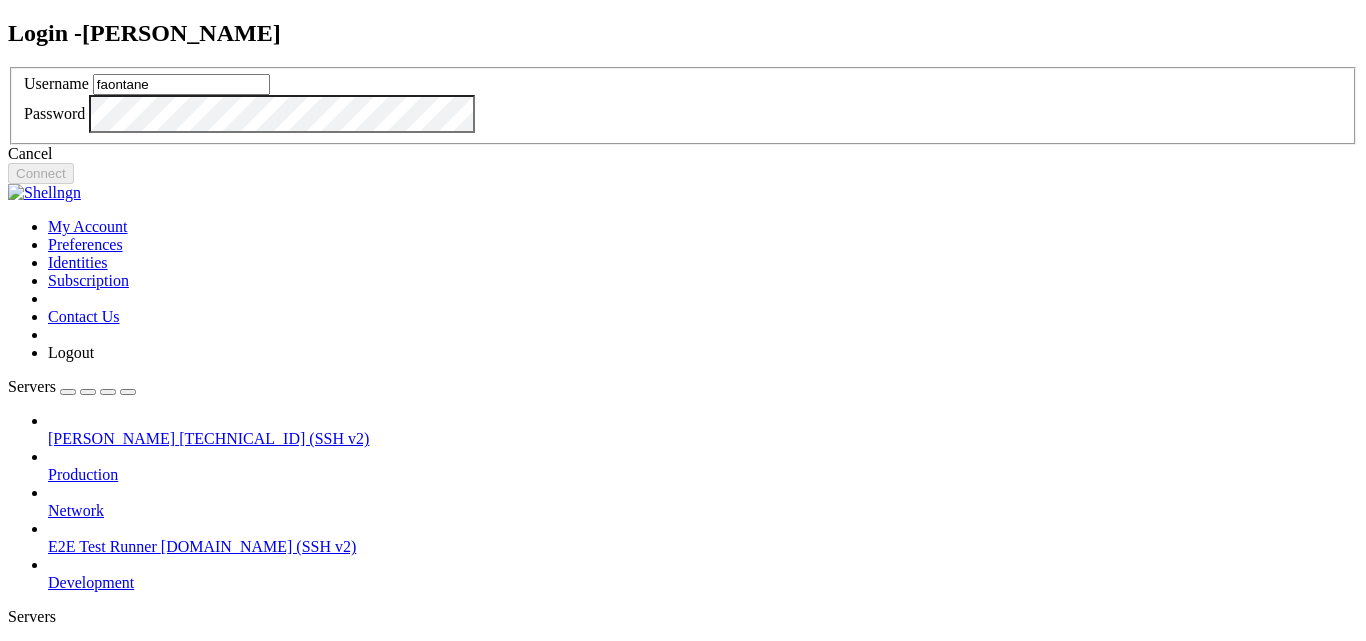 type on "faontane" 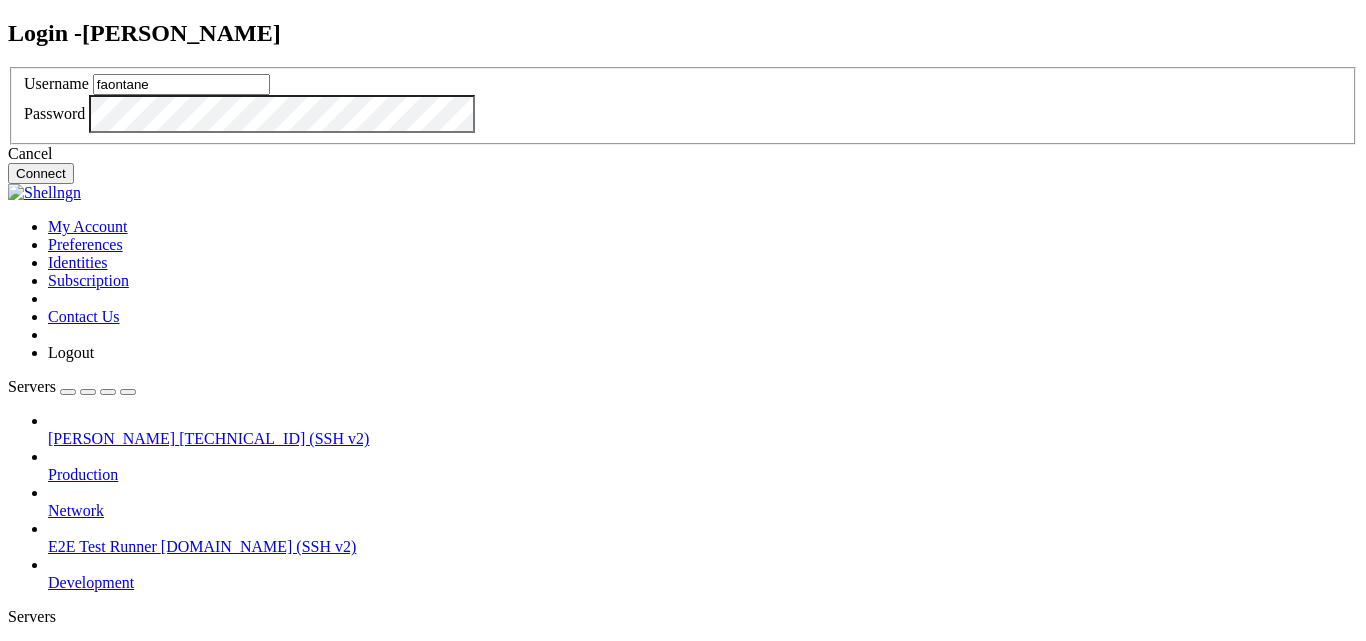 click on "Connect" at bounding box center [41, 173] 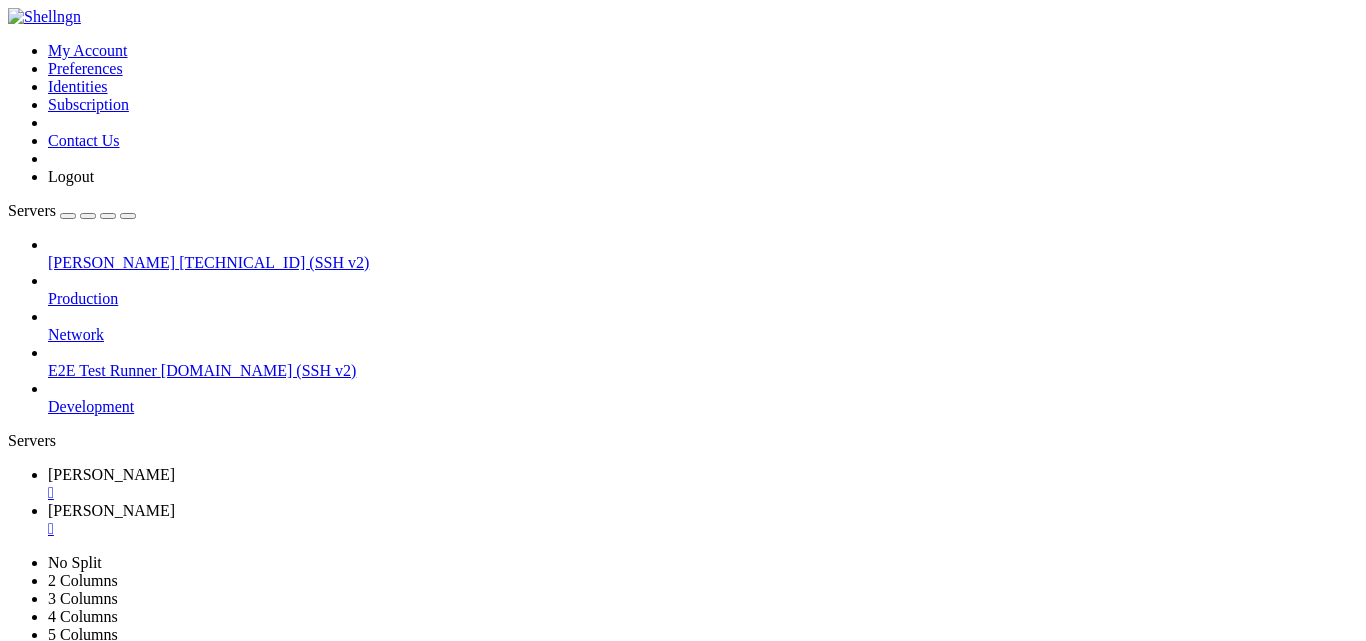 scroll, scrollTop: 221, scrollLeft: 0, axis: vertical 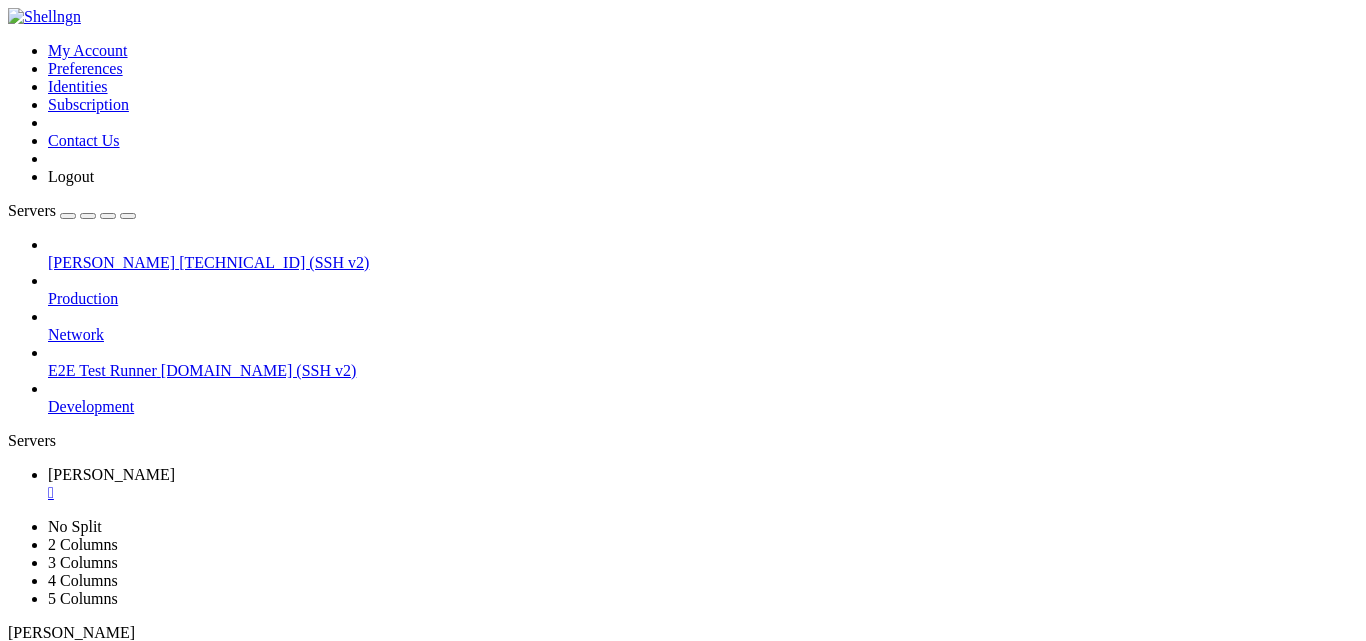 click on "[DOMAIN_NAME] (SSH v2)" at bounding box center [259, 370] 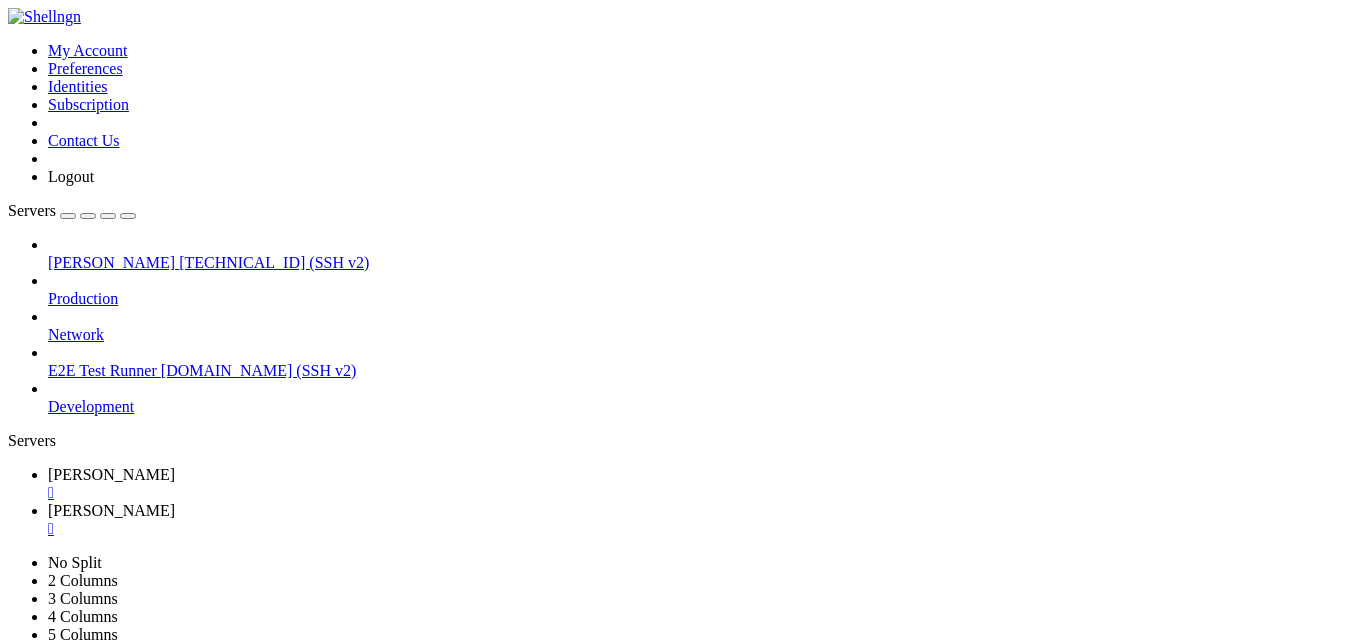 scroll, scrollTop: 0, scrollLeft: 0, axis: both 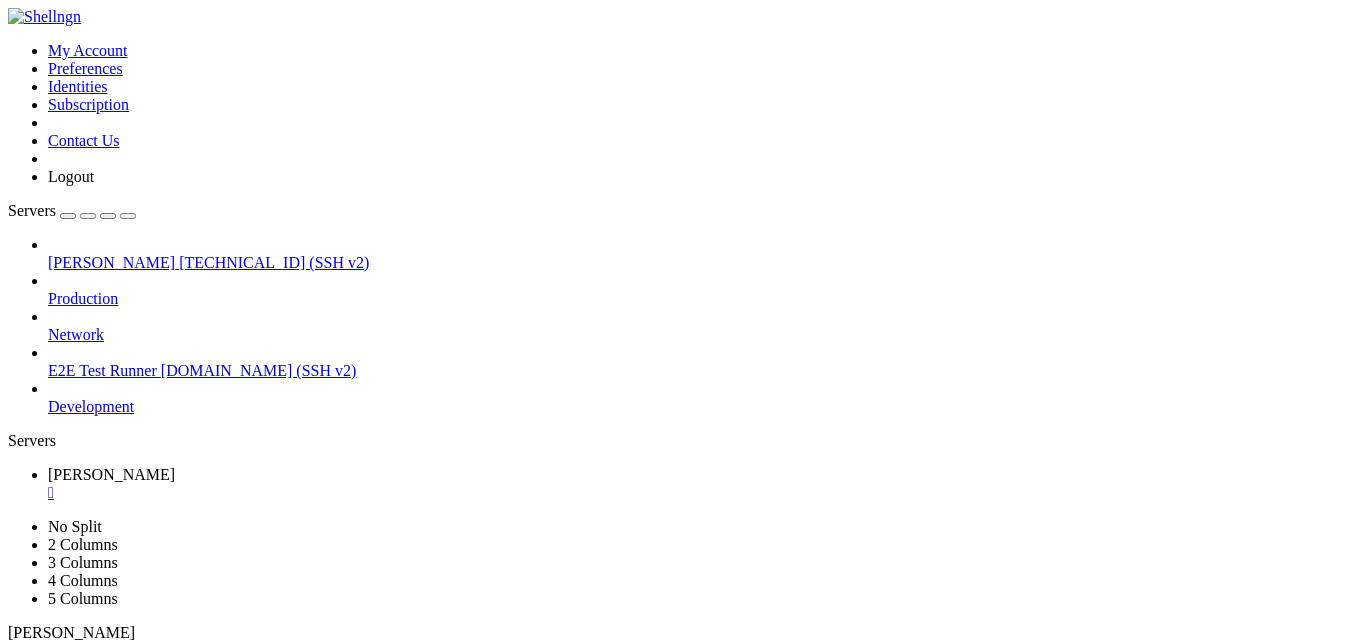 click 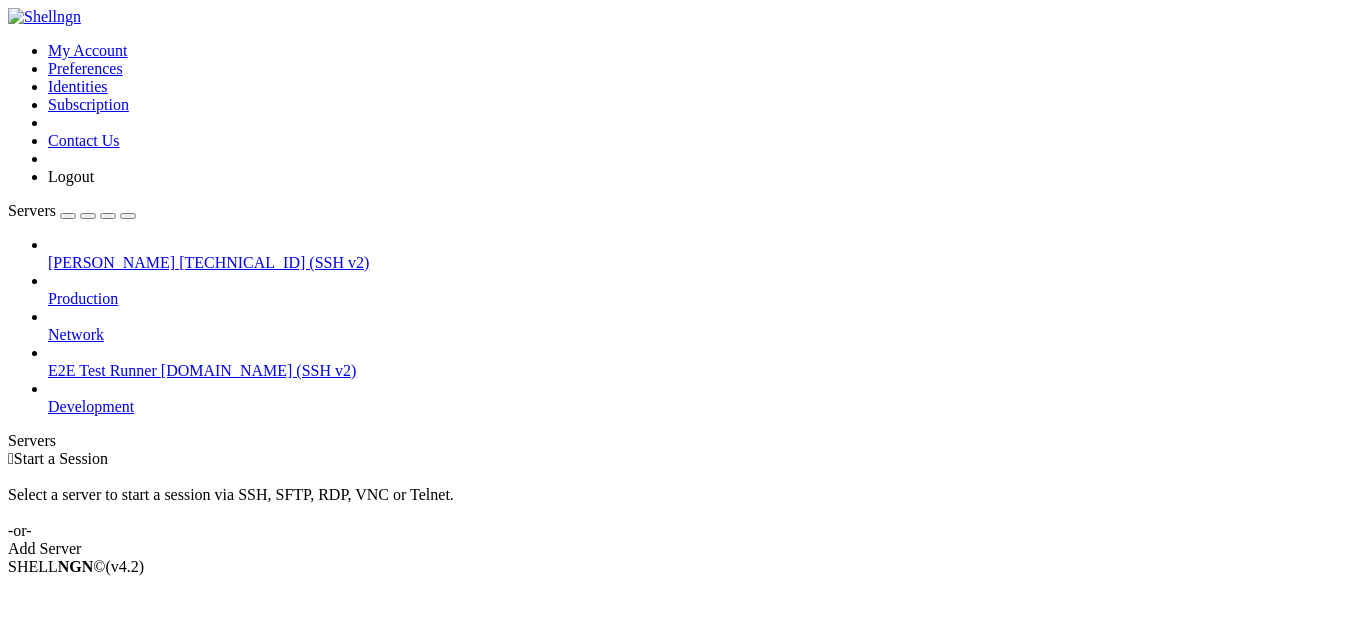 click at bounding box center [8, 42] 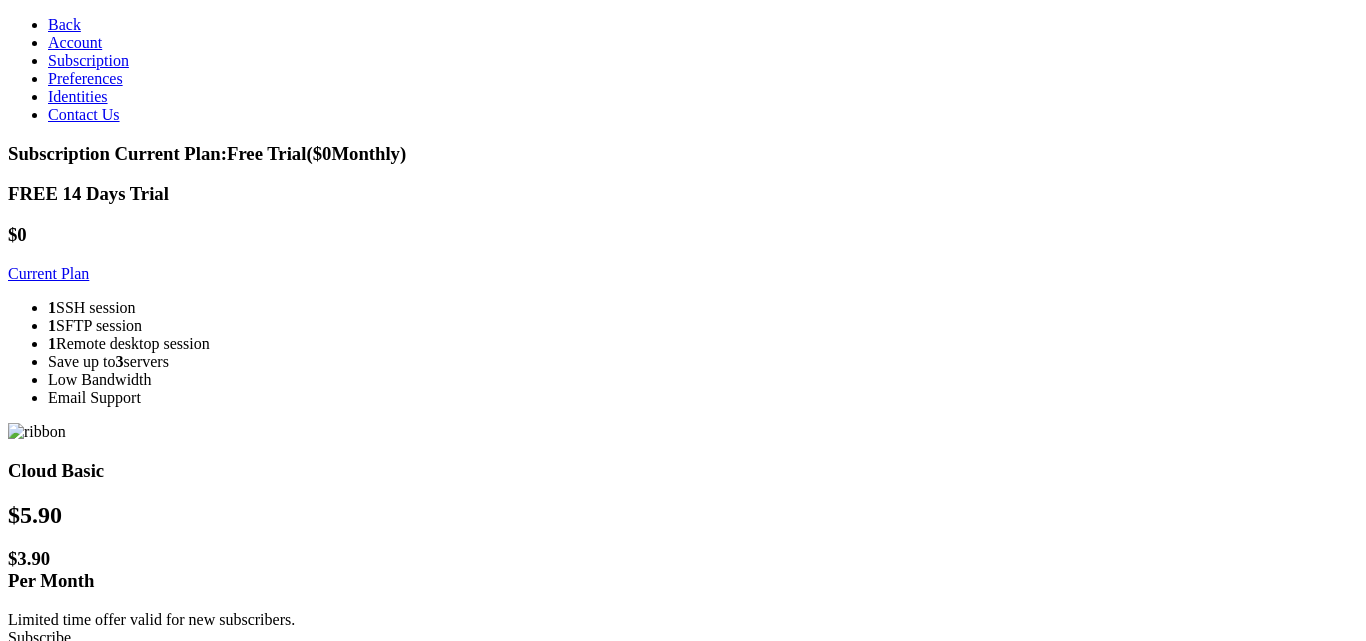 click on "Current Plan" at bounding box center (48, 273) 